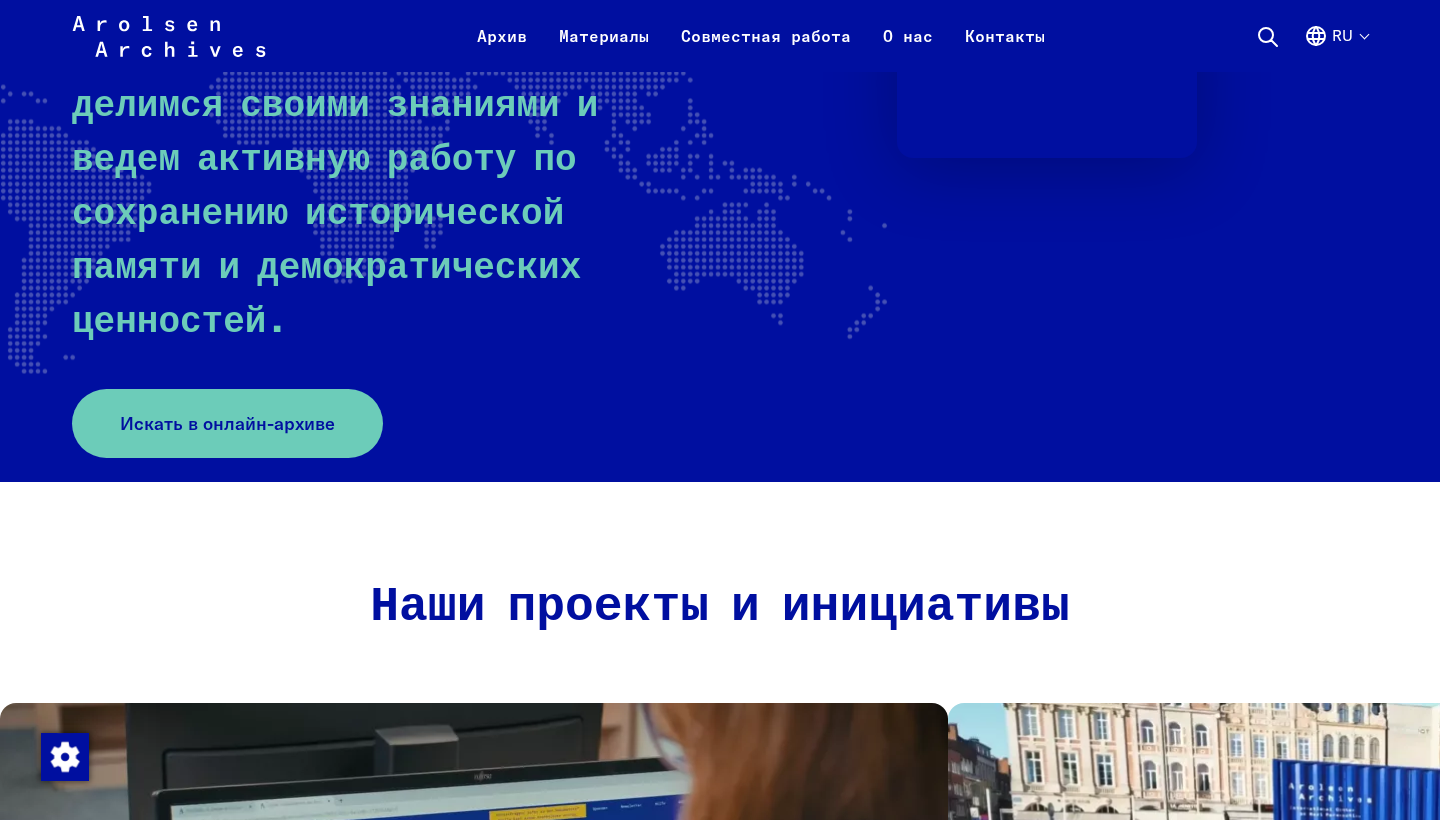 scroll, scrollTop: 500, scrollLeft: 0, axis: vertical 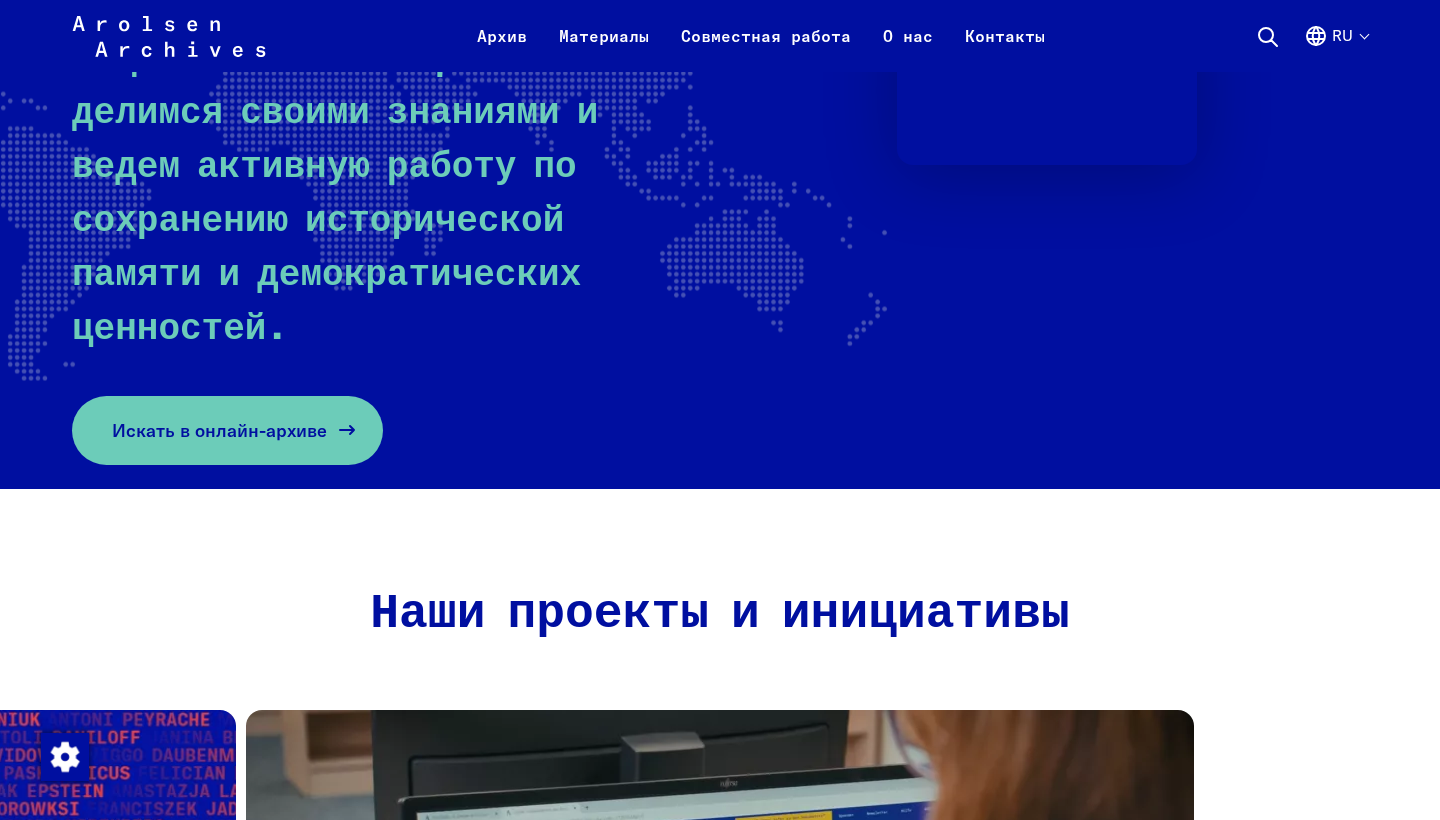 click on "Искать в онлайн-архиве" at bounding box center (219, 430) 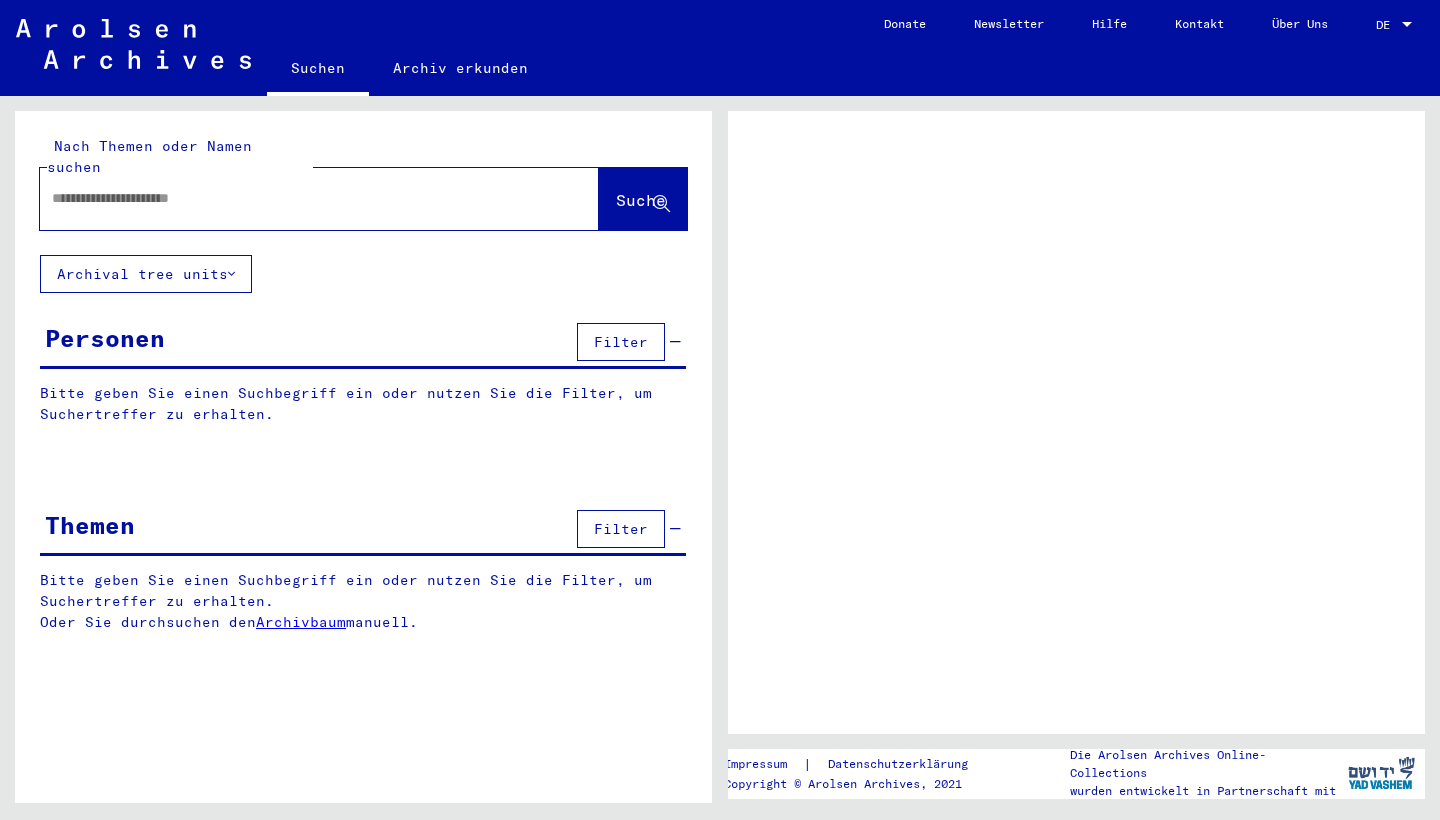 scroll, scrollTop: 0, scrollLeft: 0, axis: both 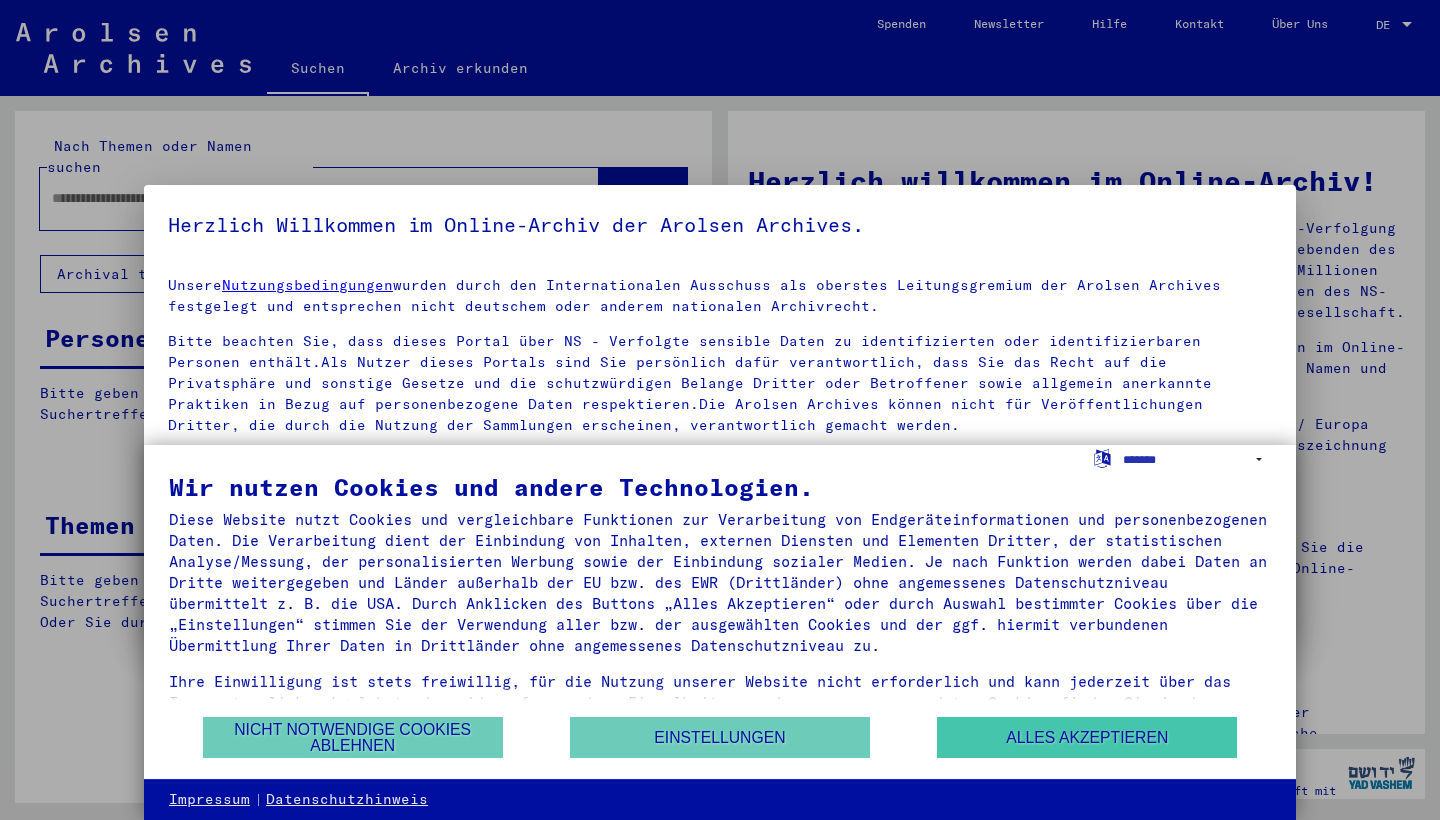 click on "Alles akzeptieren" at bounding box center [1087, 737] 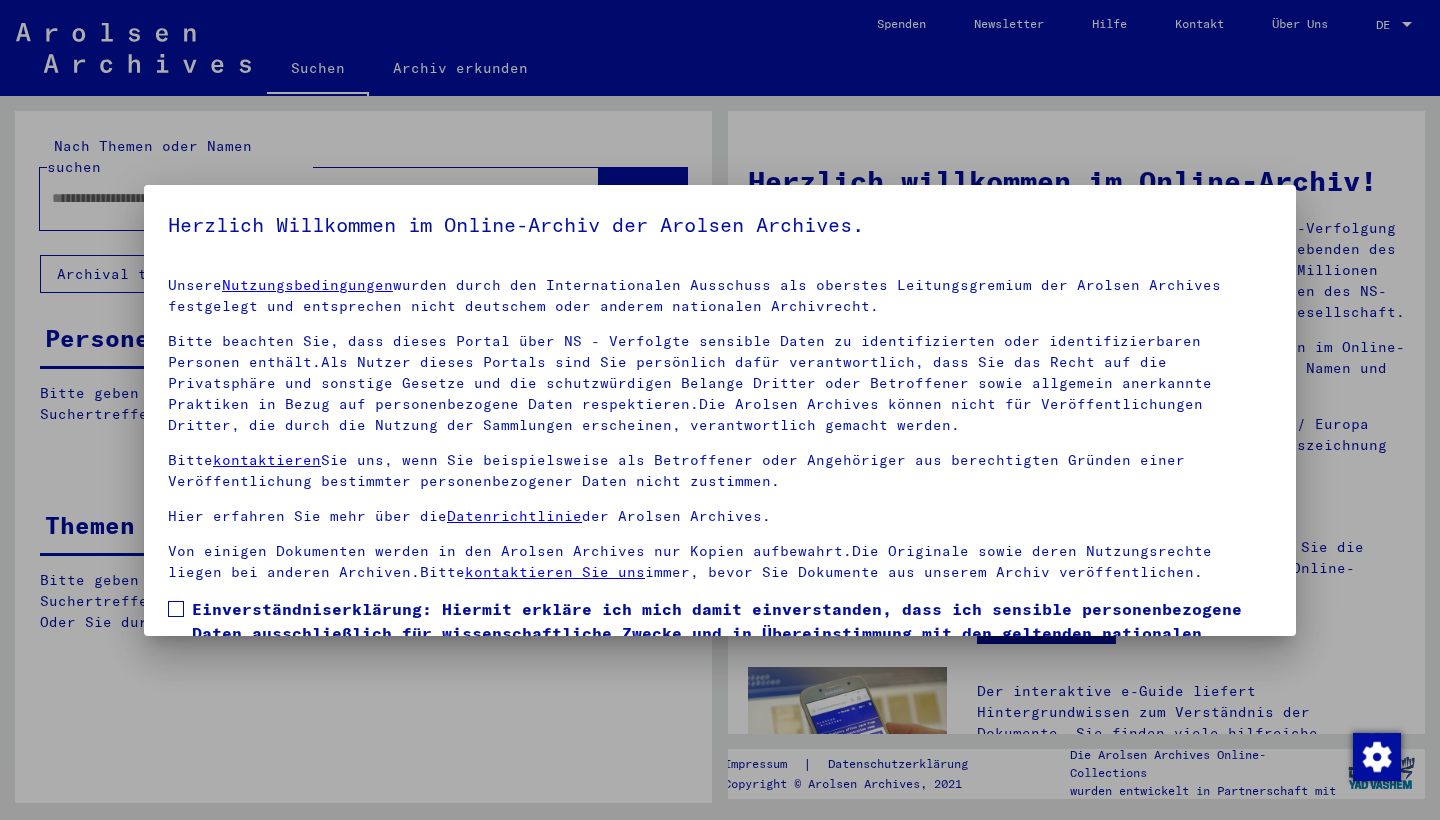 drag, startPoint x: 180, startPoint y: 607, endPoint x: 381, endPoint y: 574, distance: 203.69095 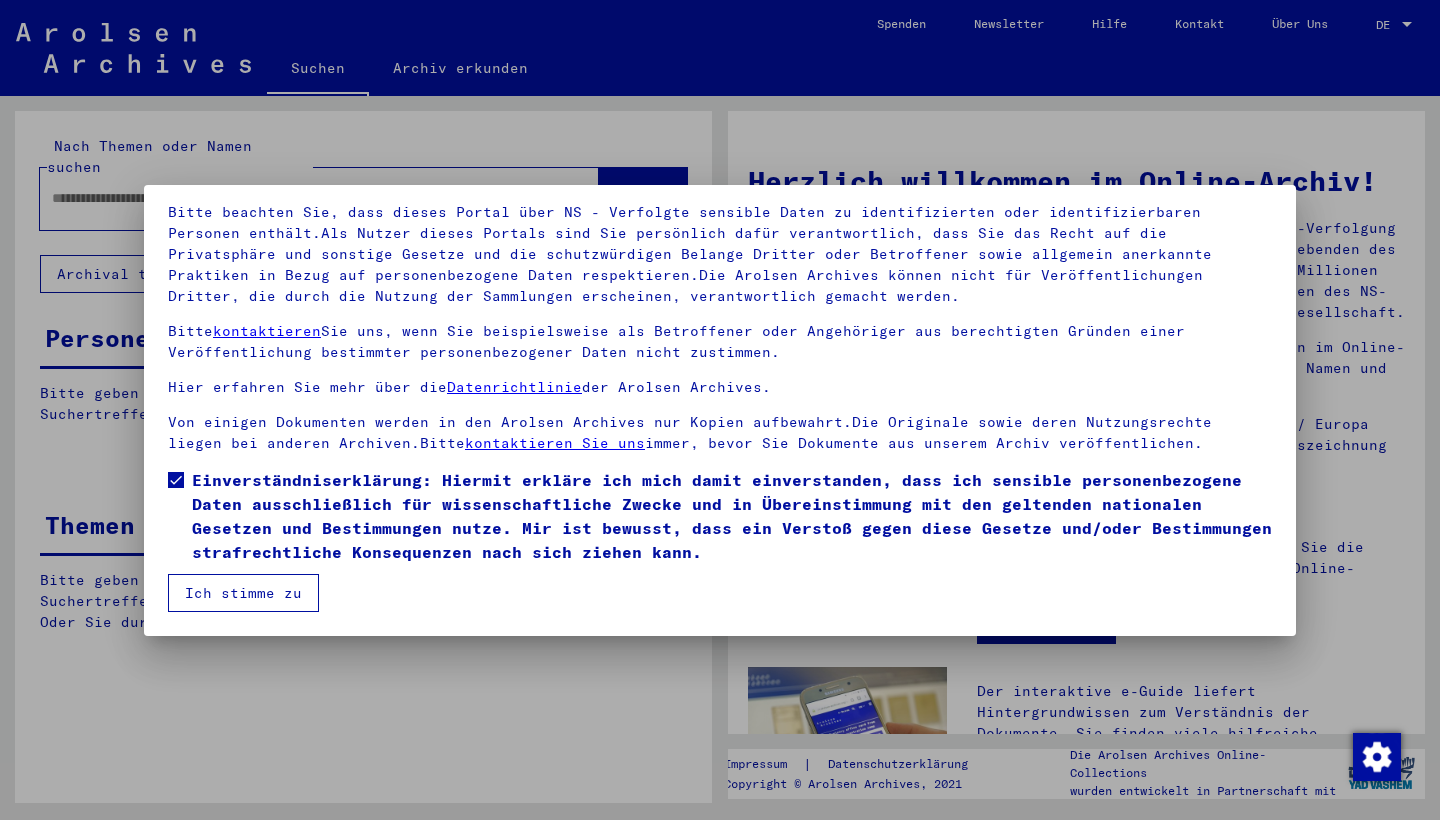 scroll, scrollTop: 129, scrollLeft: 0, axis: vertical 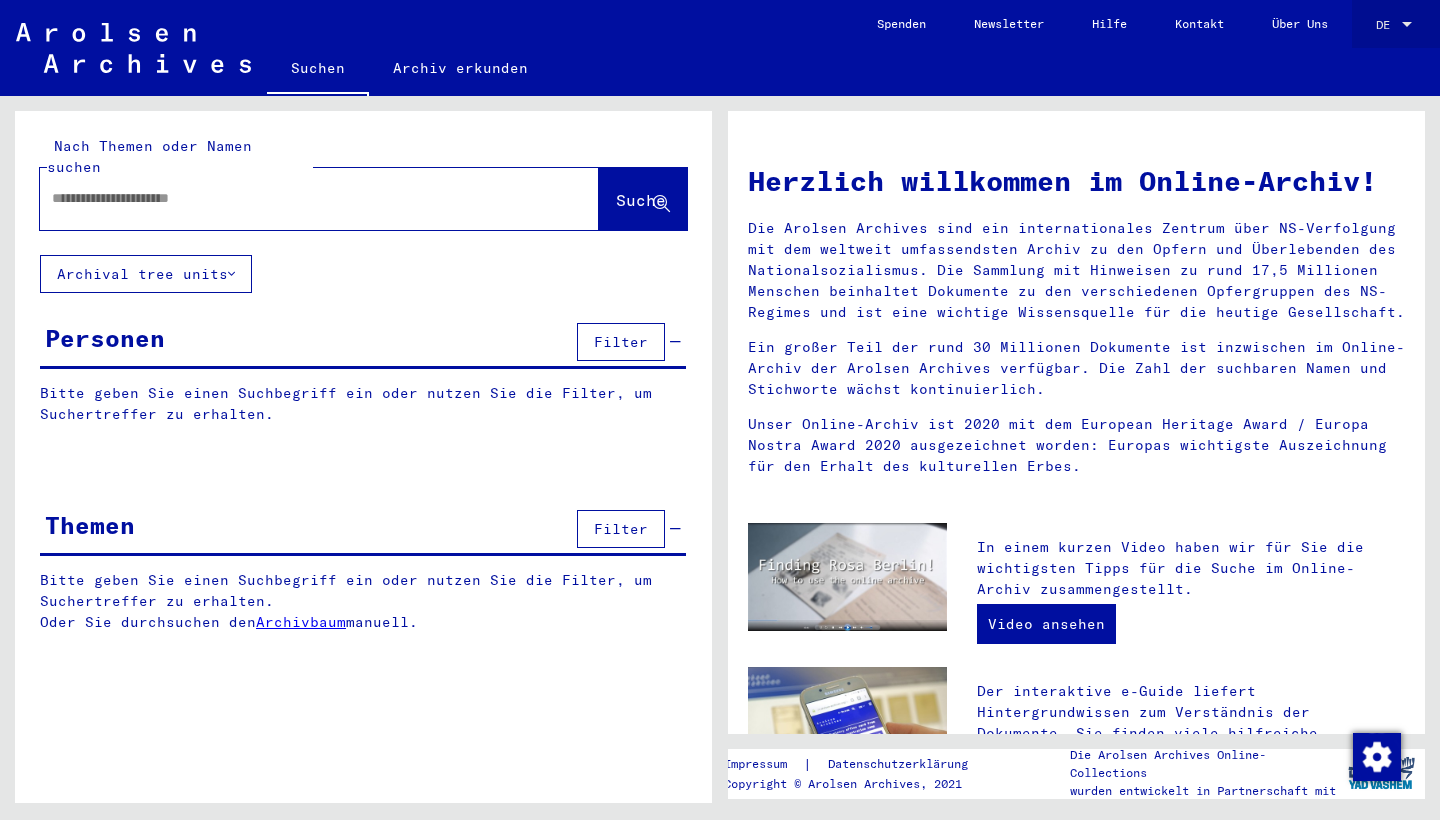 click at bounding box center [1407, 25] 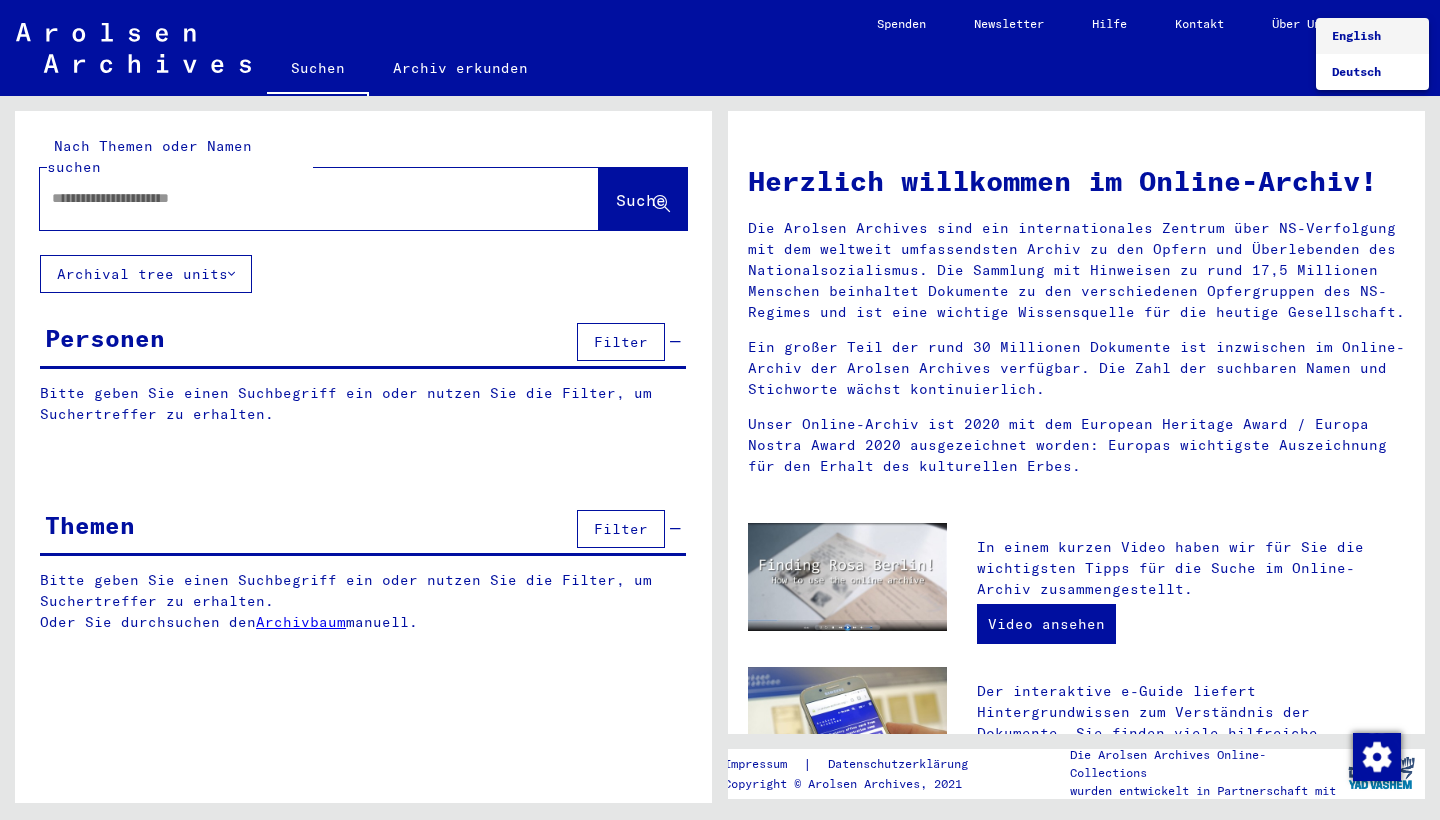 click on "English" at bounding box center [1372, 36] 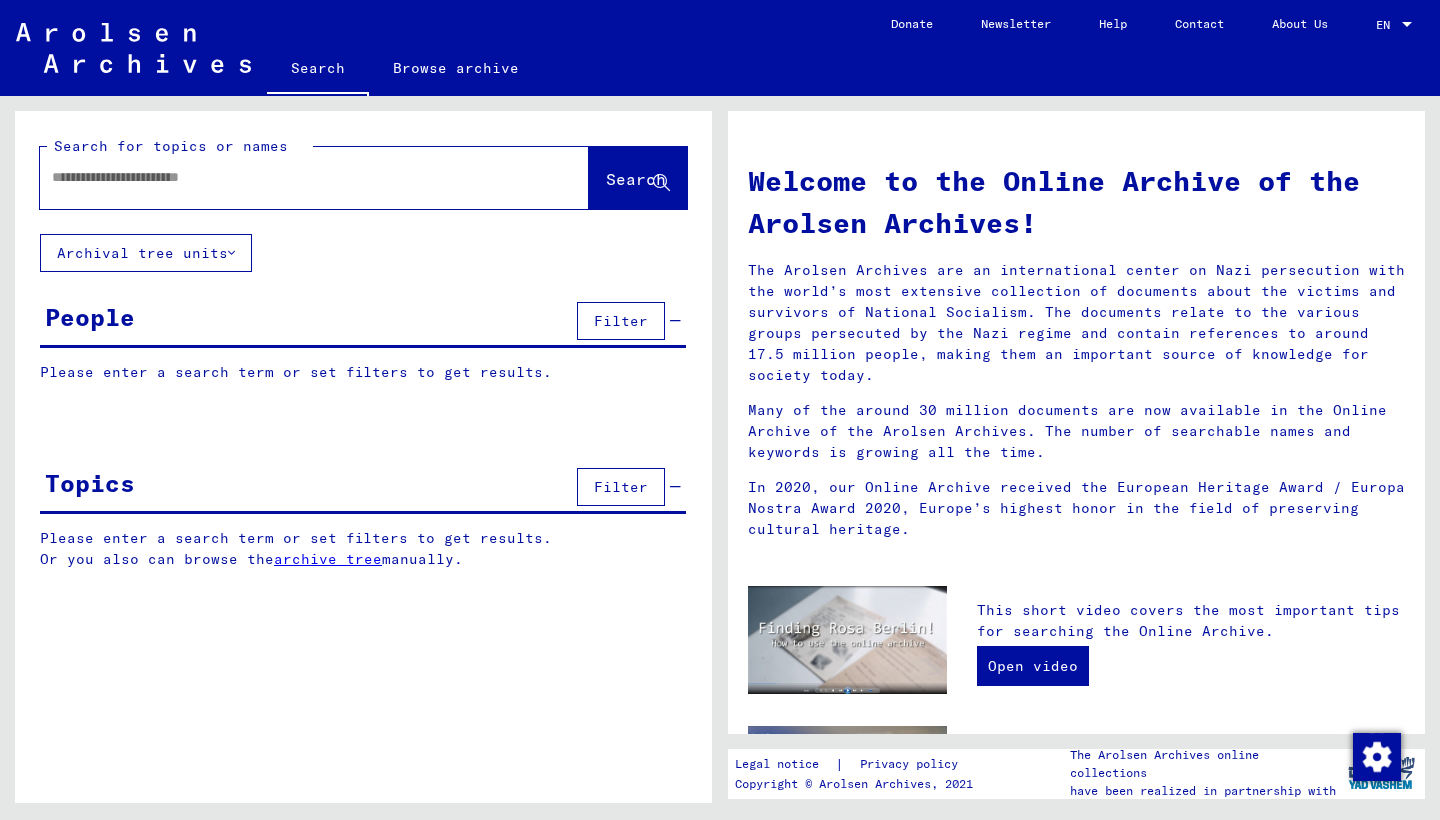 click 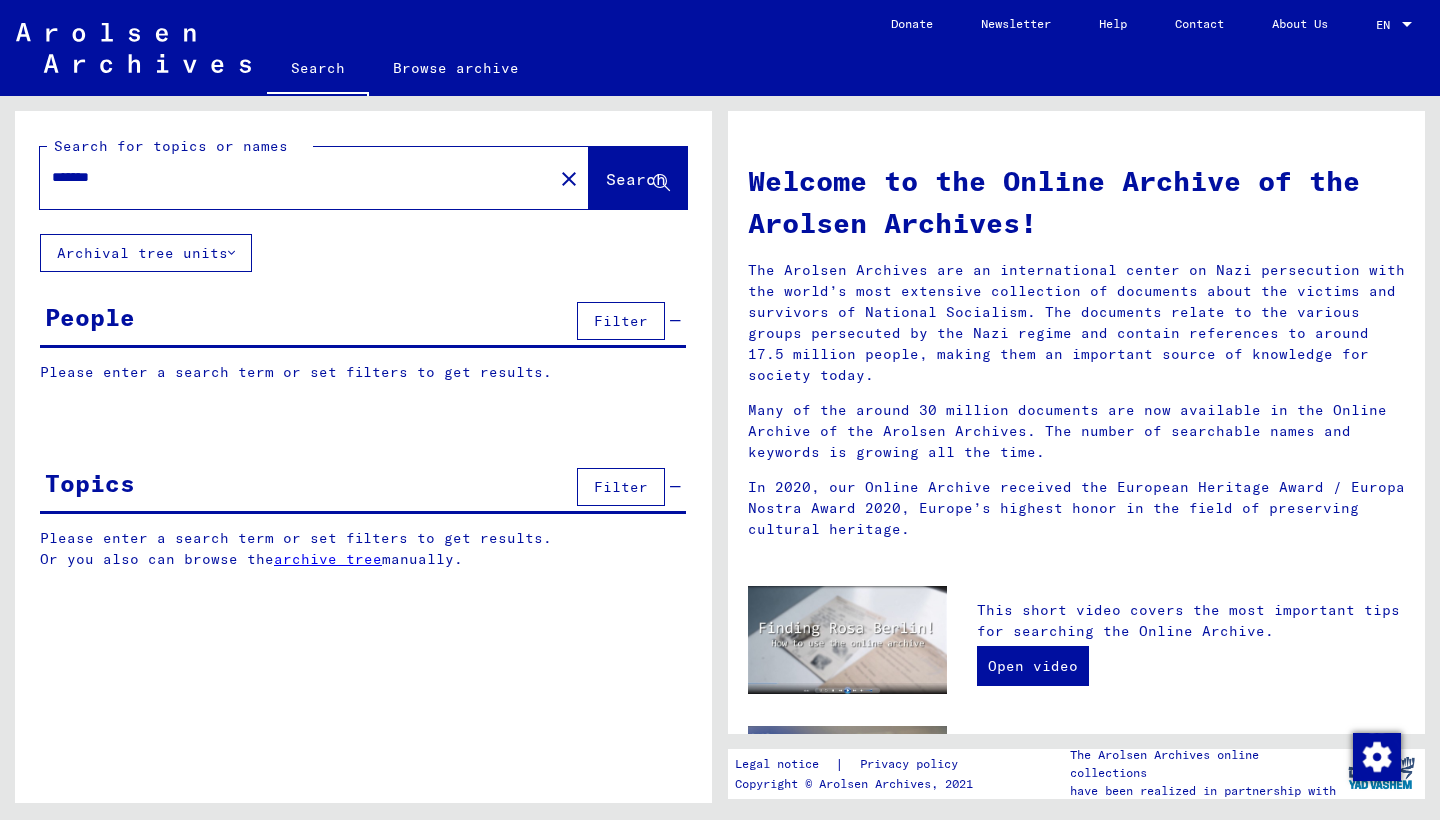 type on "*******" 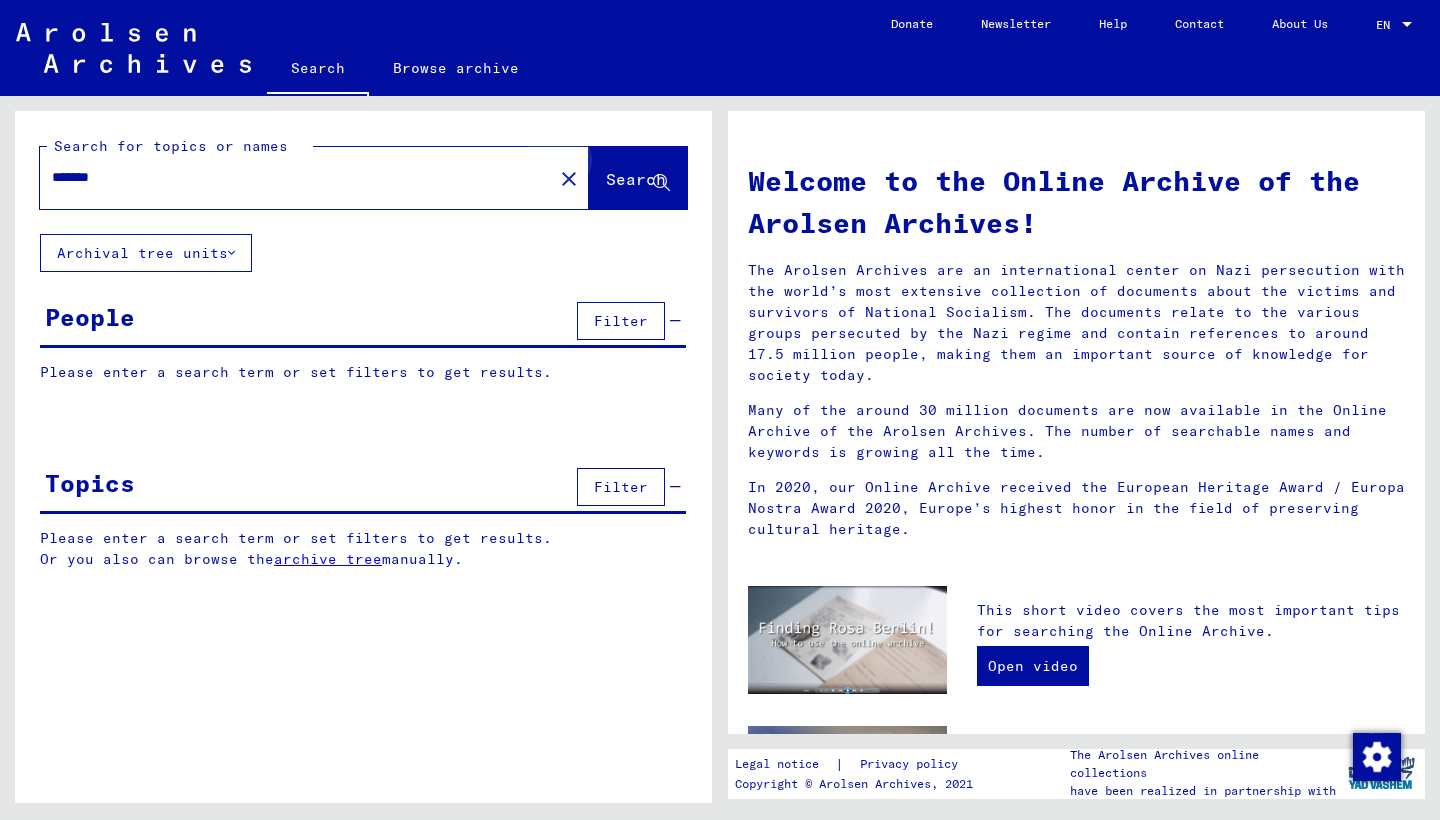 click on "Search" 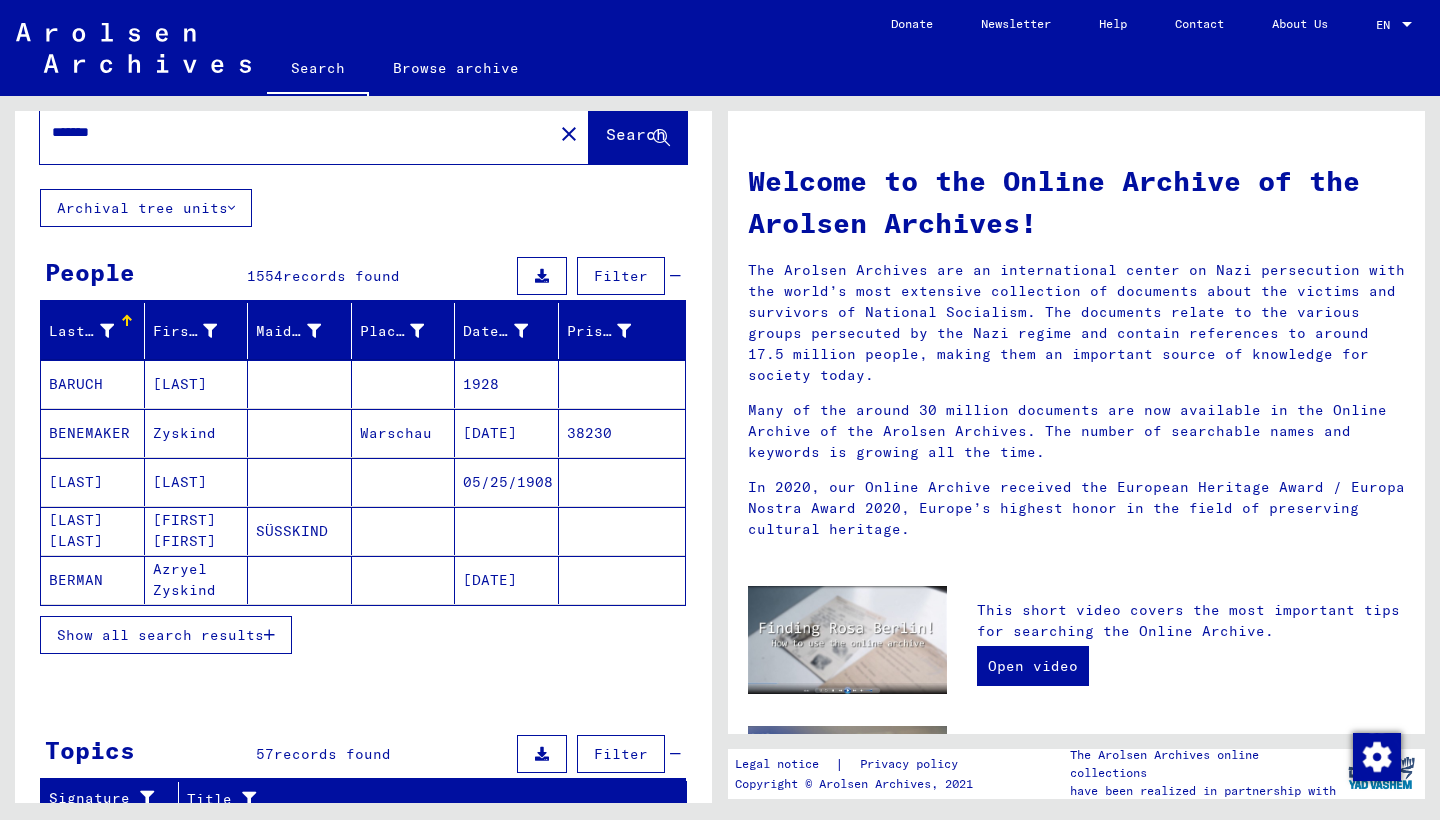 scroll, scrollTop: 79, scrollLeft: 0, axis: vertical 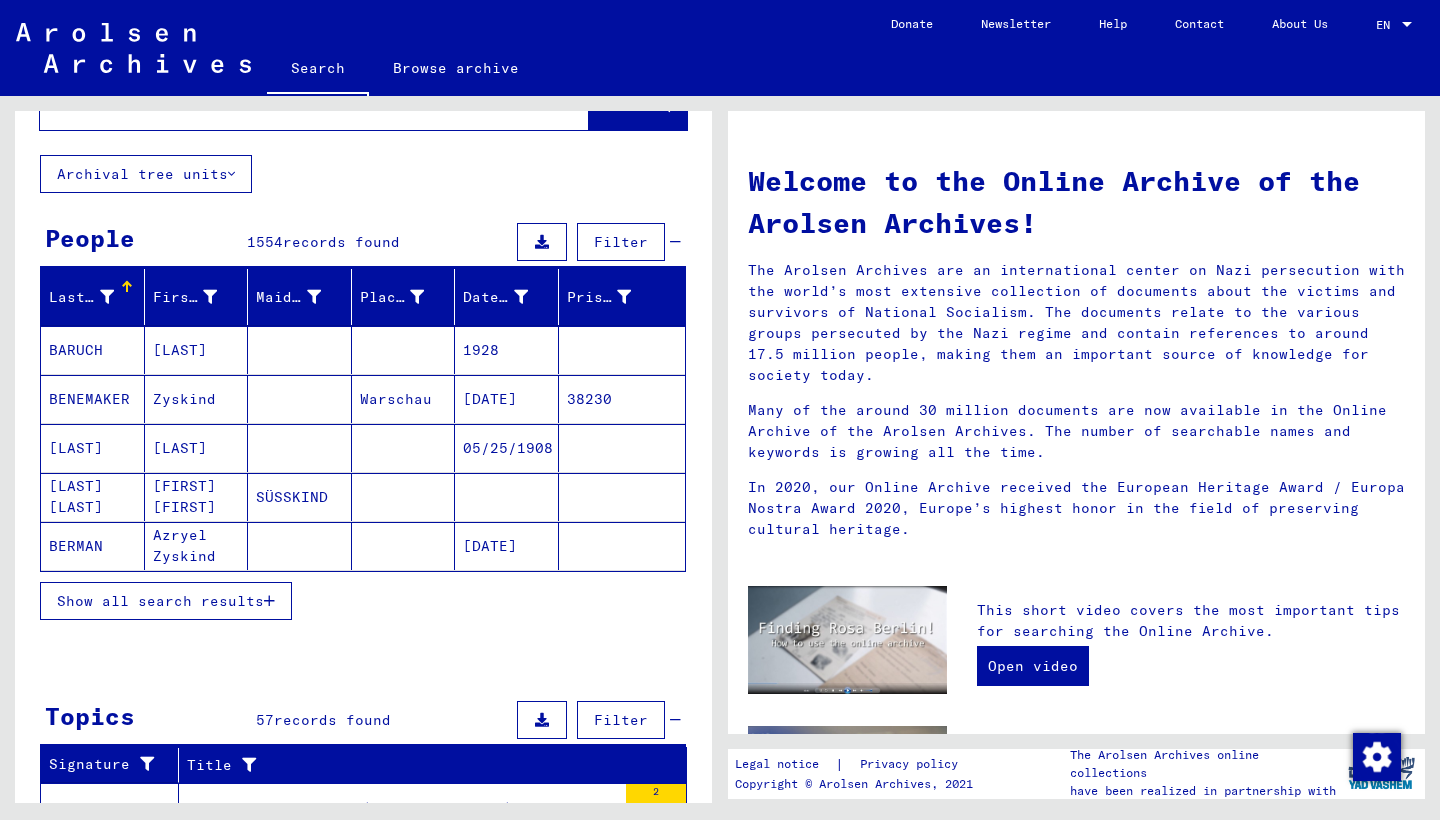click on "Show all search results" at bounding box center (160, 601) 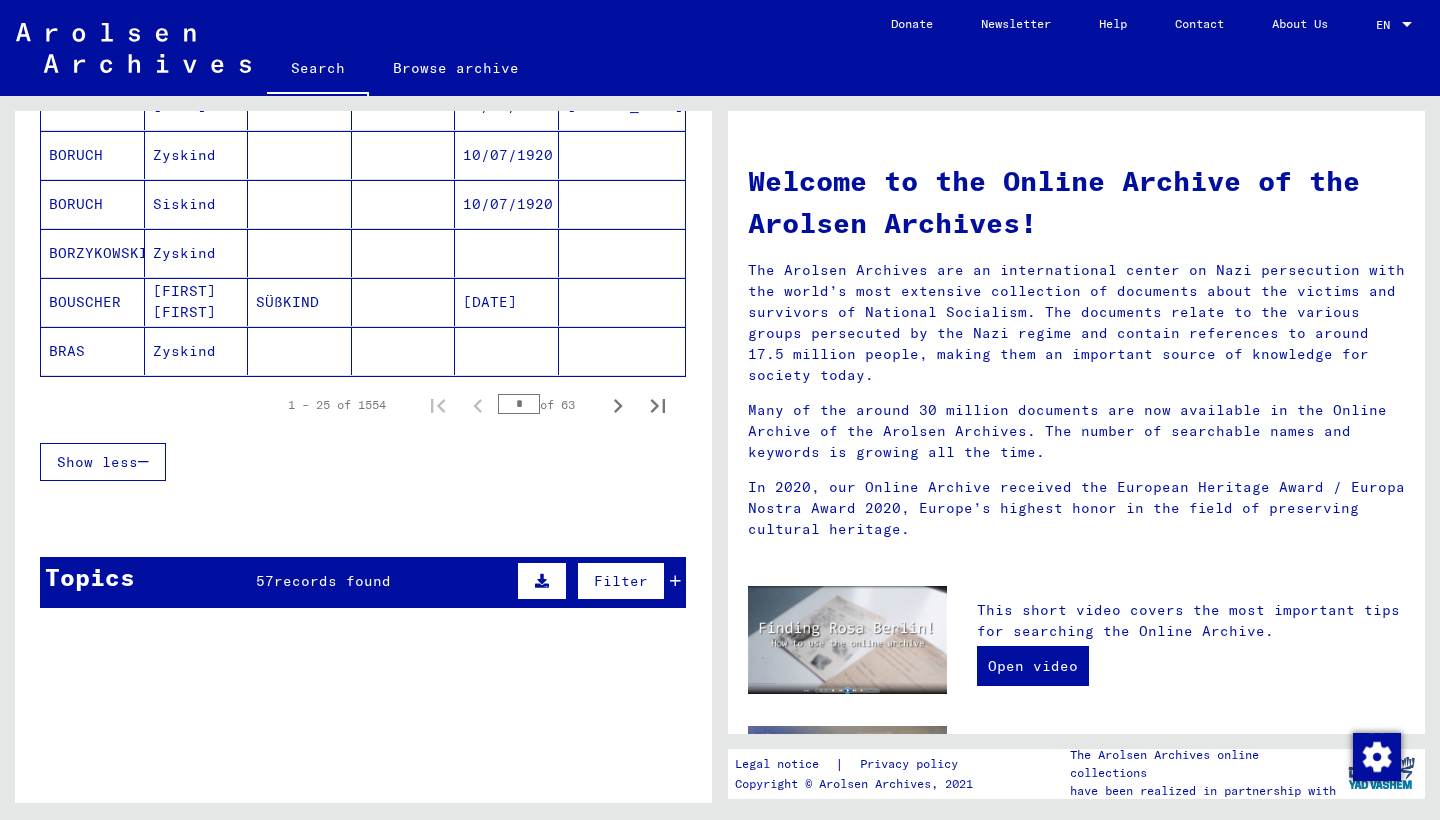 scroll, scrollTop: 1255, scrollLeft: 0, axis: vertical 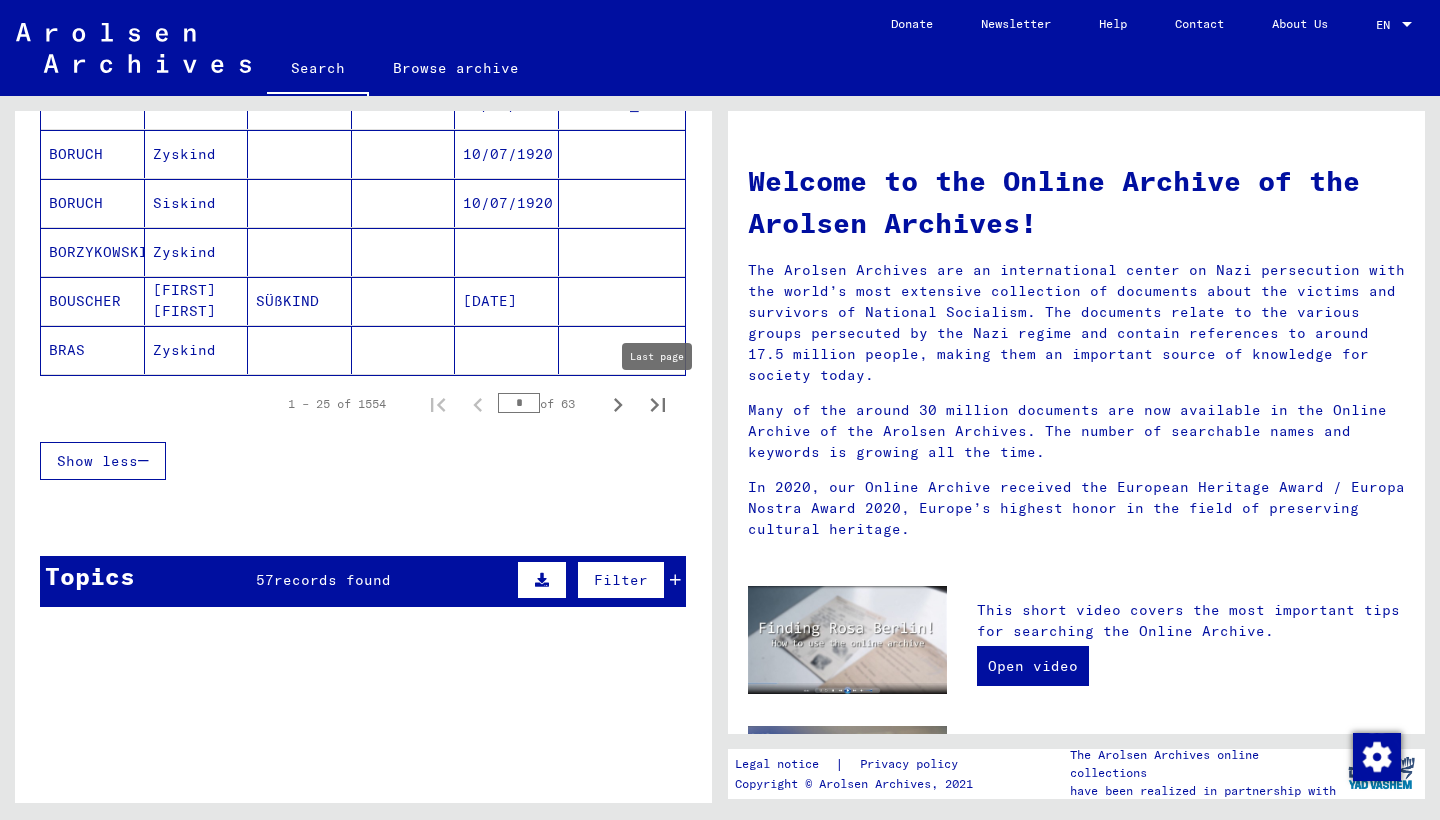 click 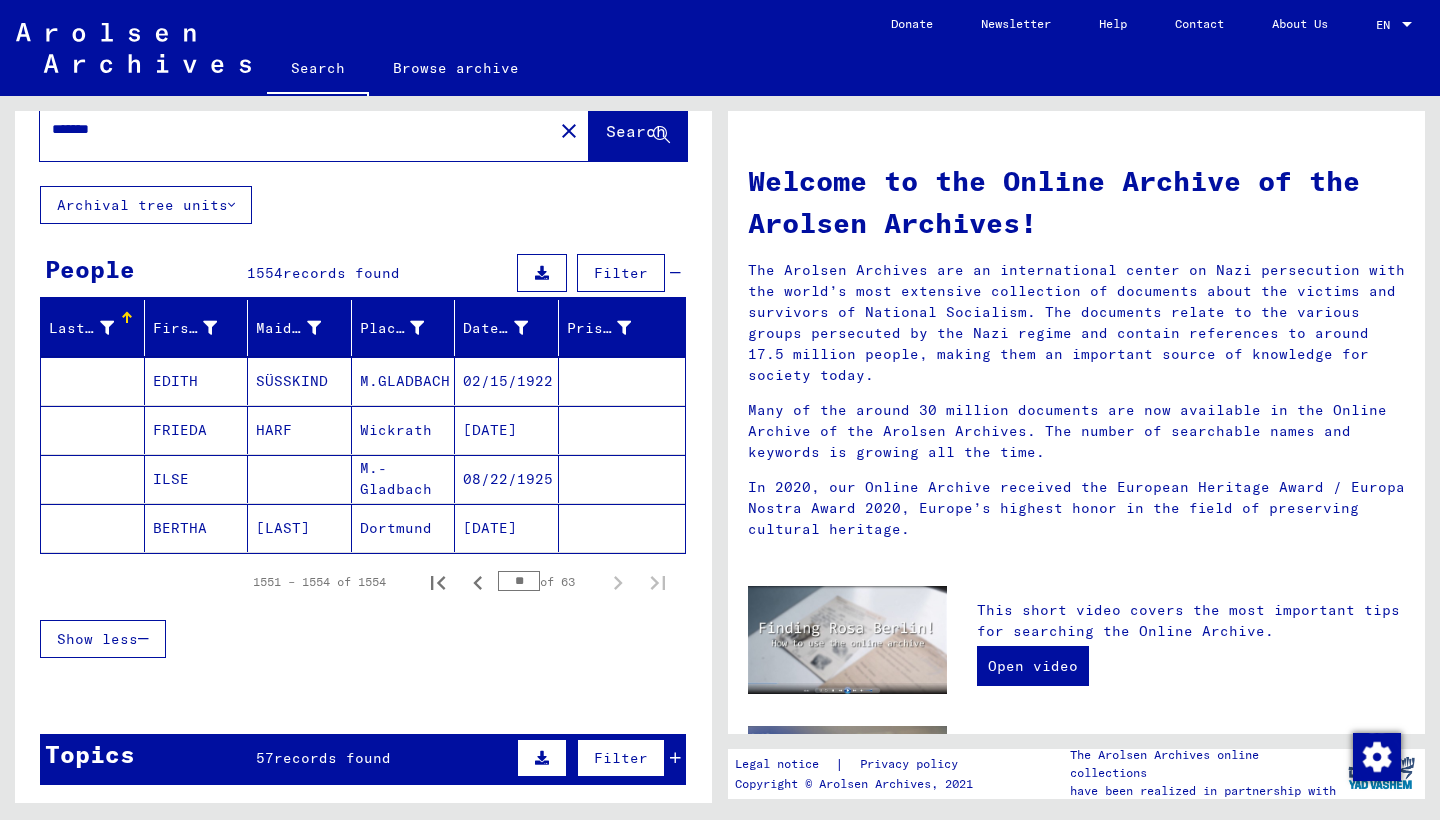scroll, scrollTop: 45, scrollLeft: 0, axis: vertical 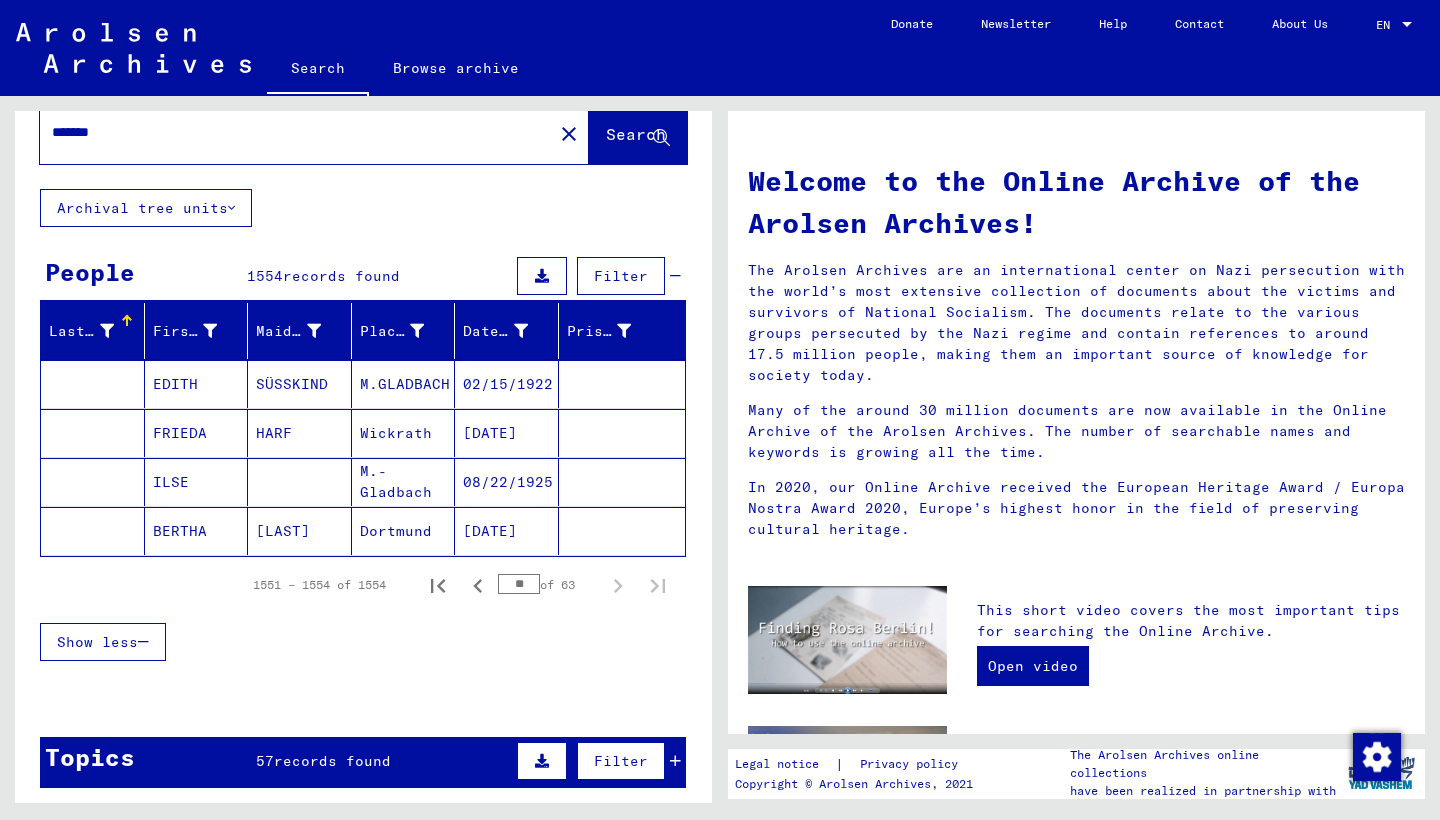click on "Filter" at bounding box center [621, 276] 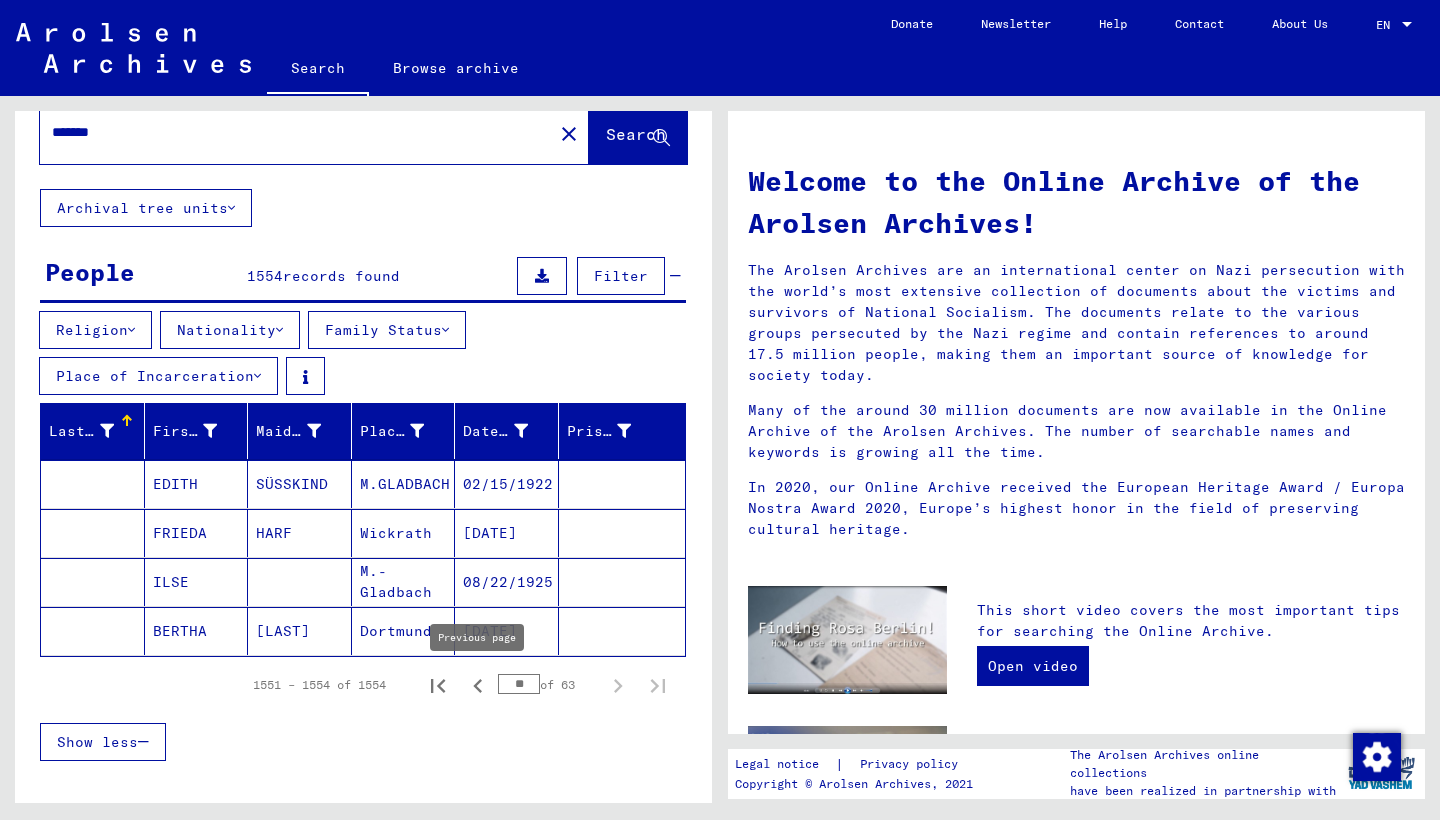 click 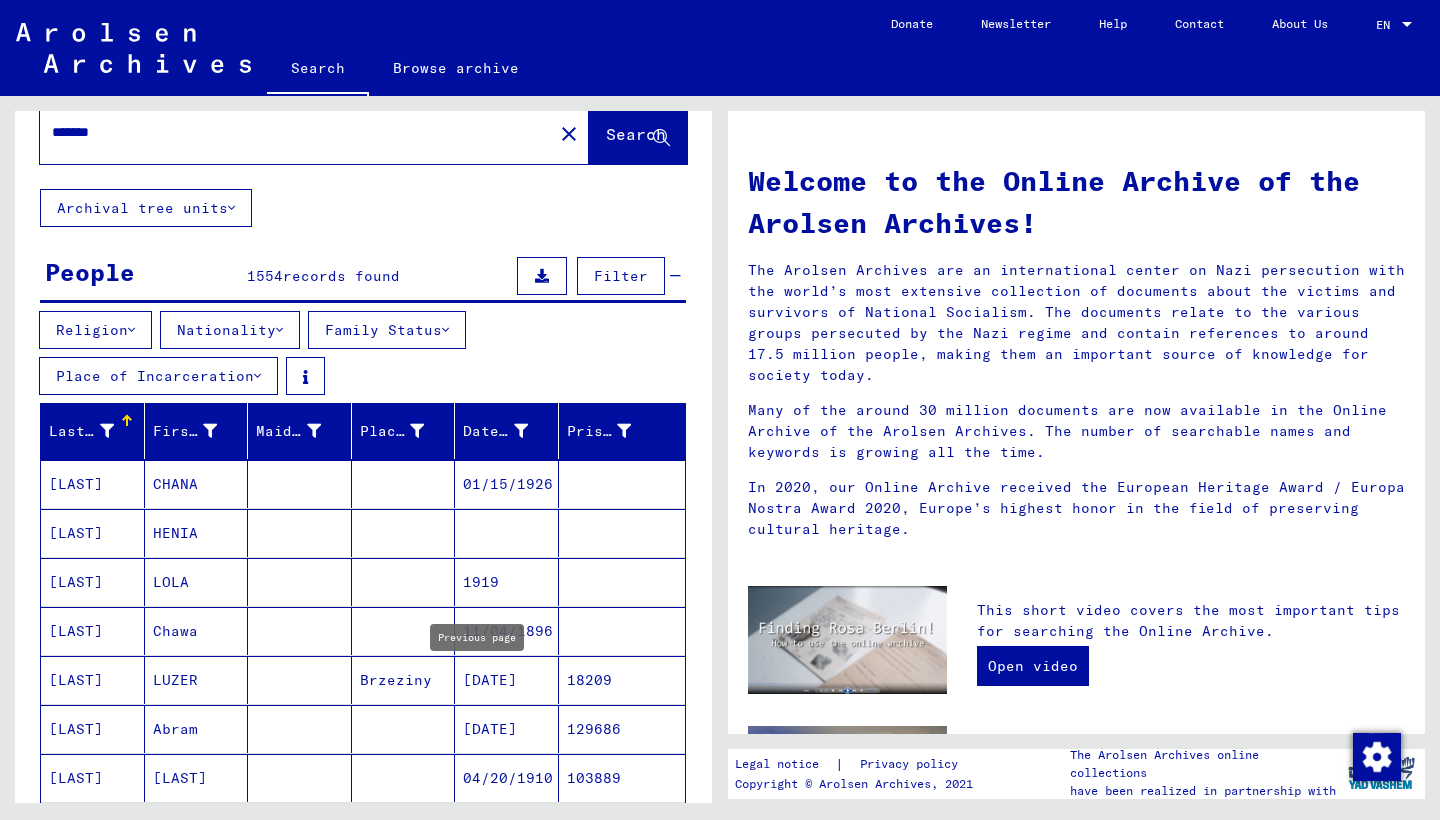 type on "**" 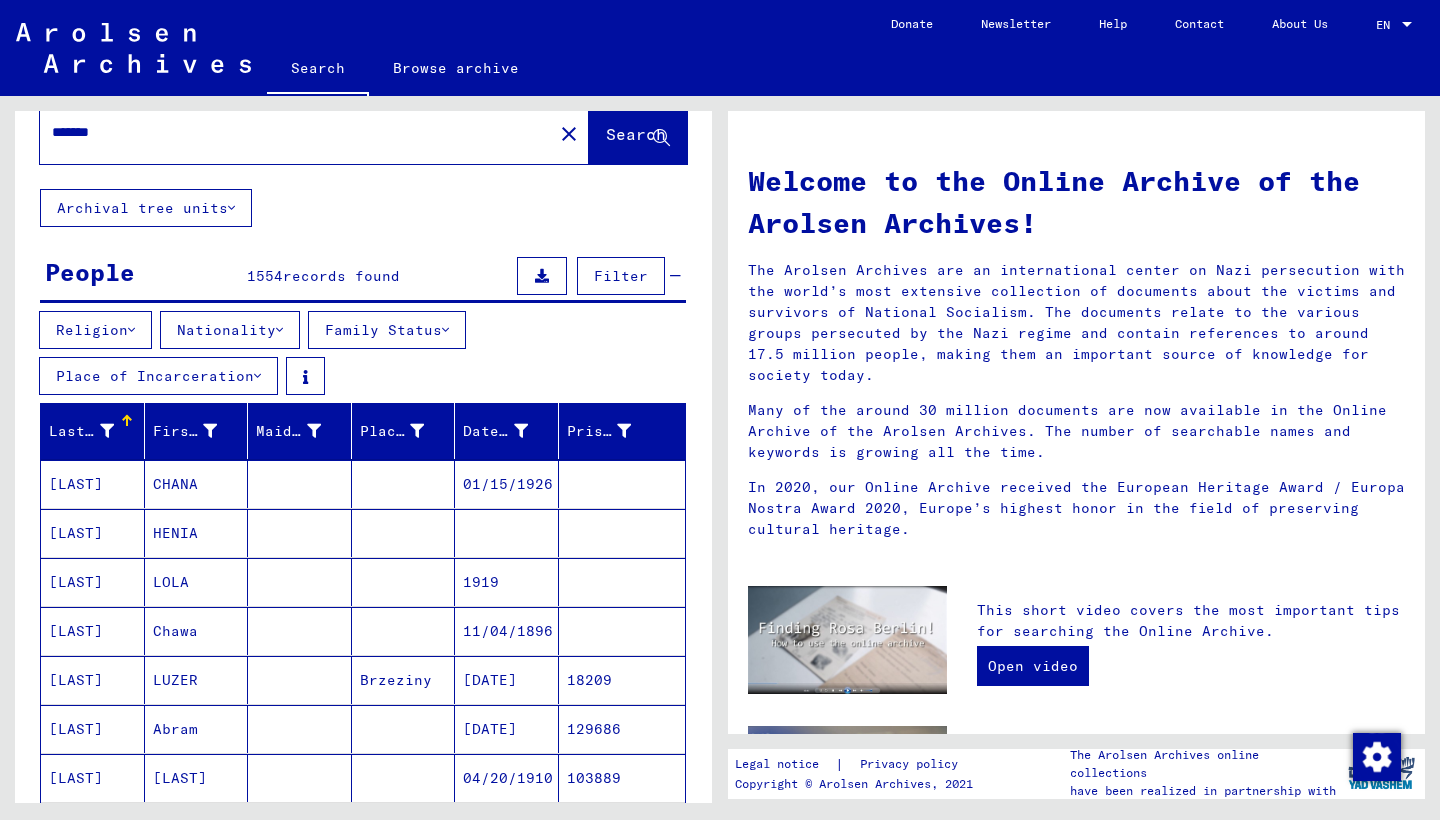 click on "*******" at bounding box center [290, 132] 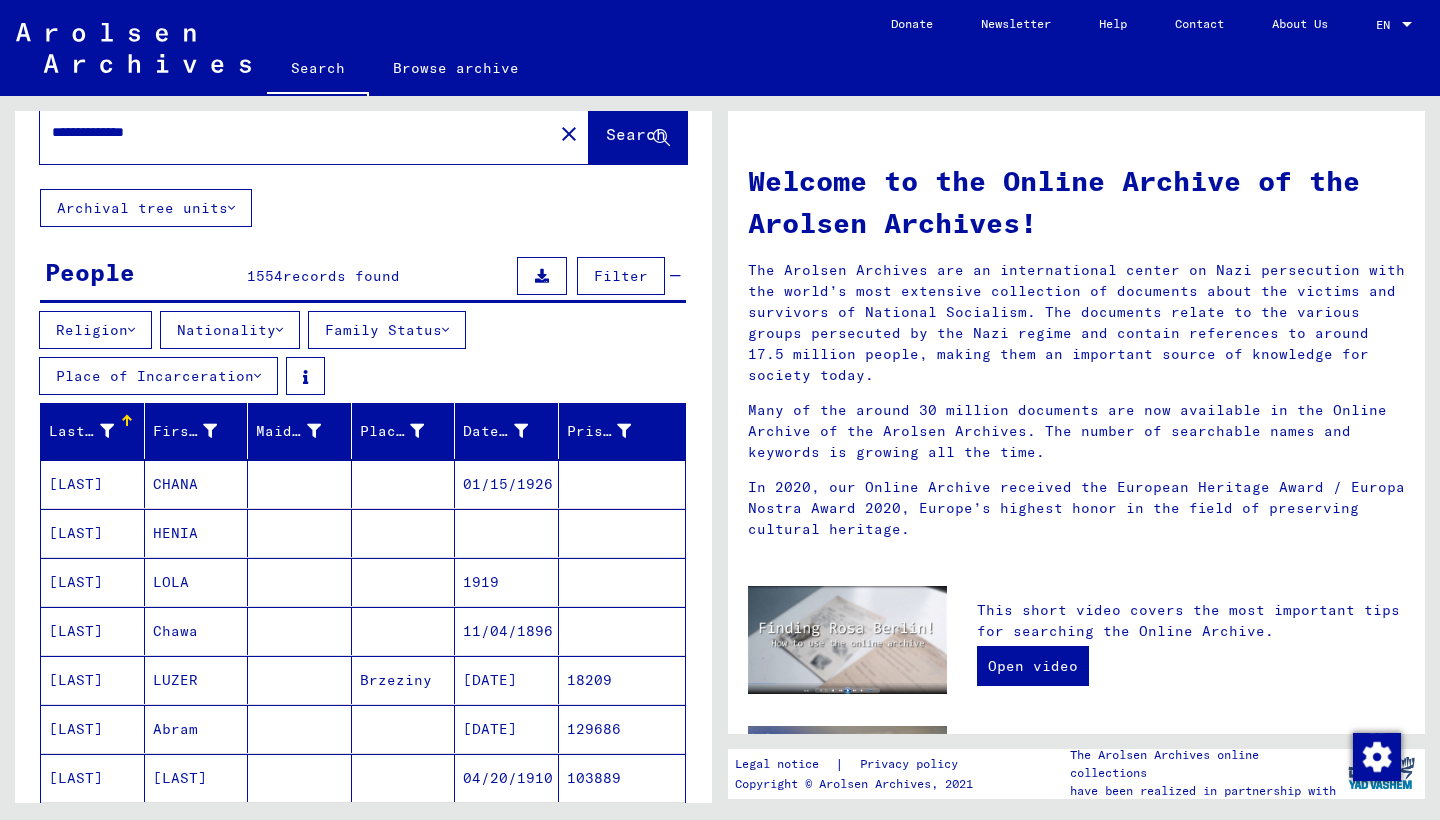 click on "Search" 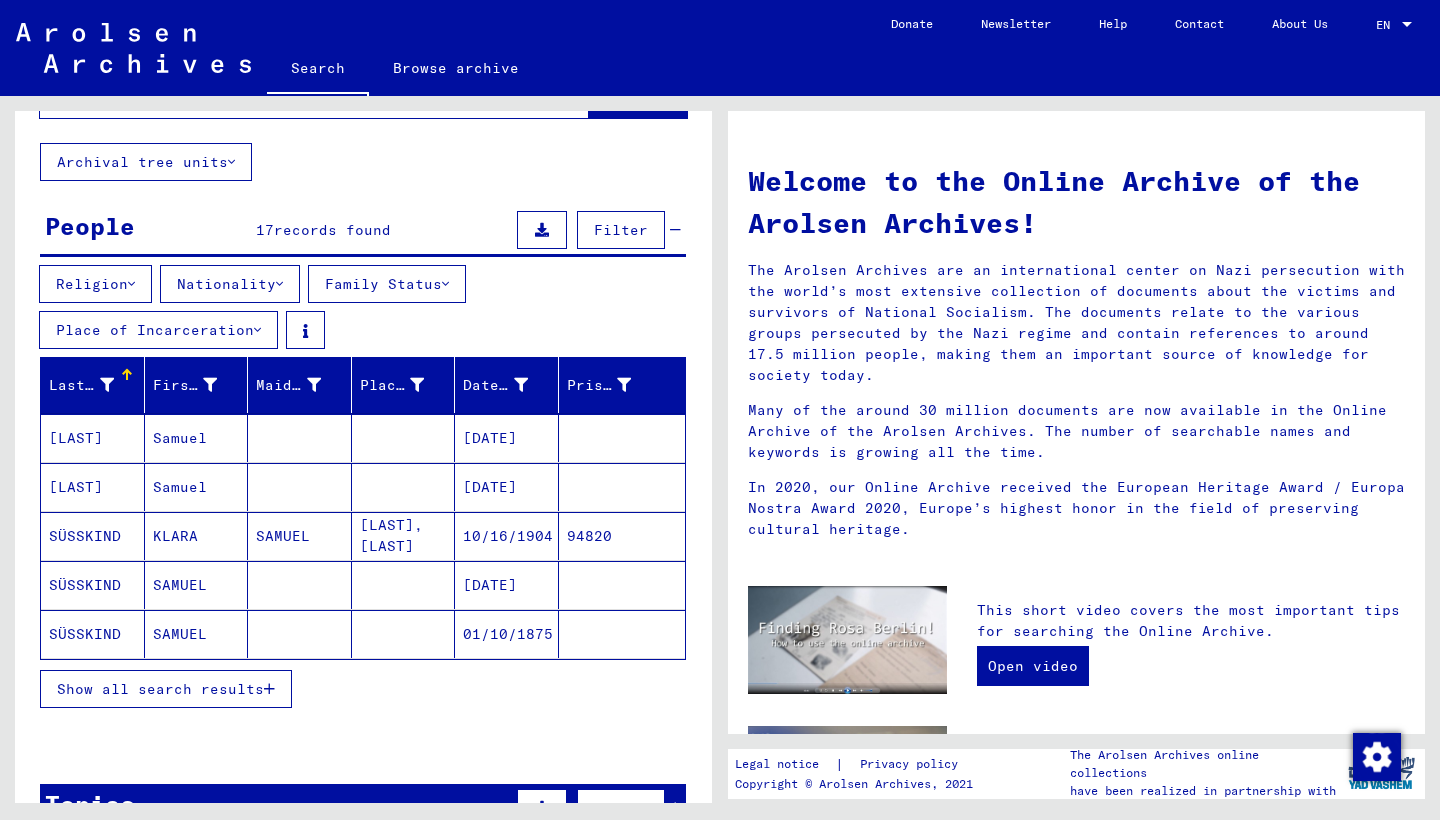scroll, scrollTop: 95, scrollLeft: 0, axis: vertical 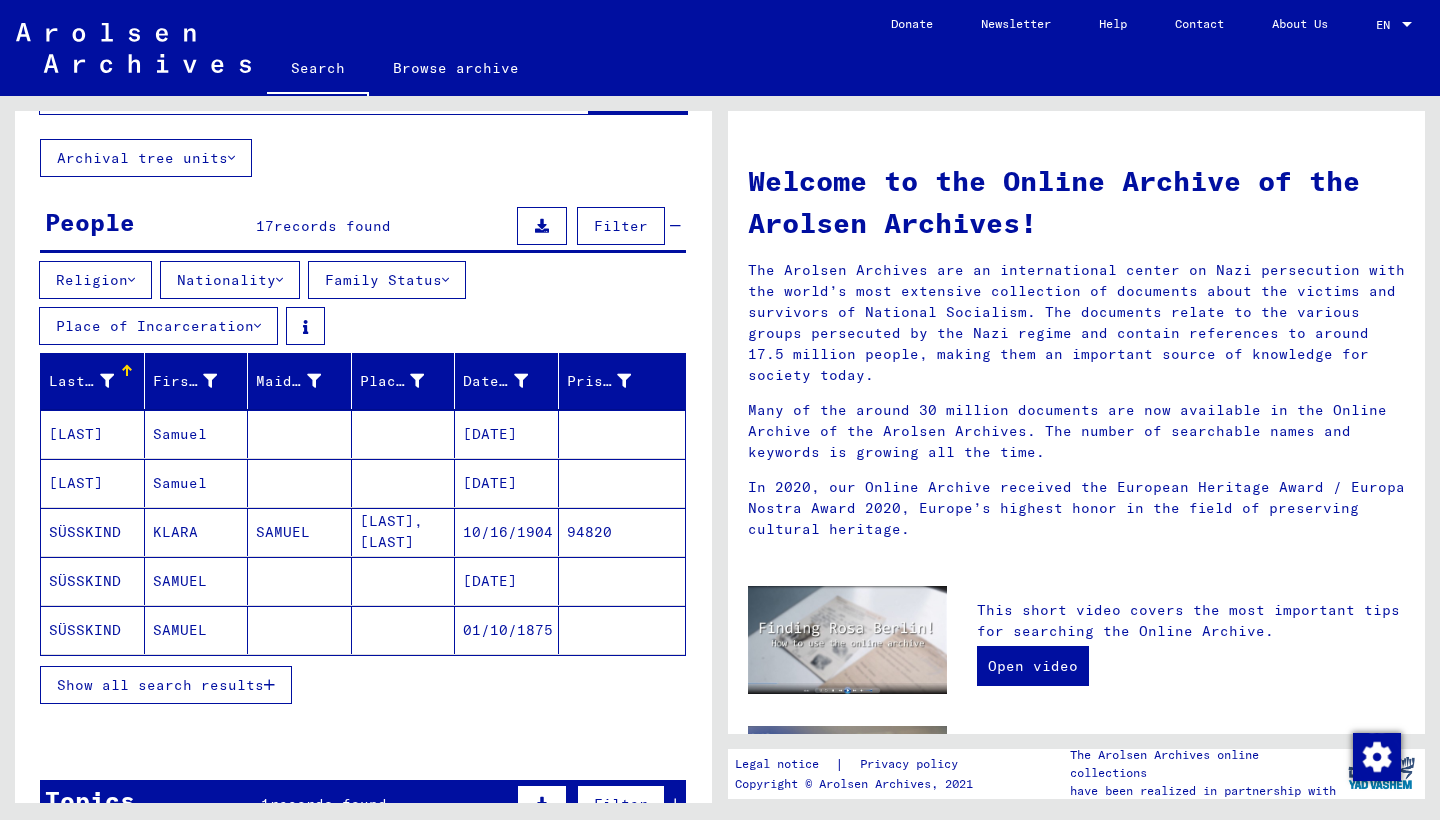 click on "Show all search results" at bounding box center (160, 685) 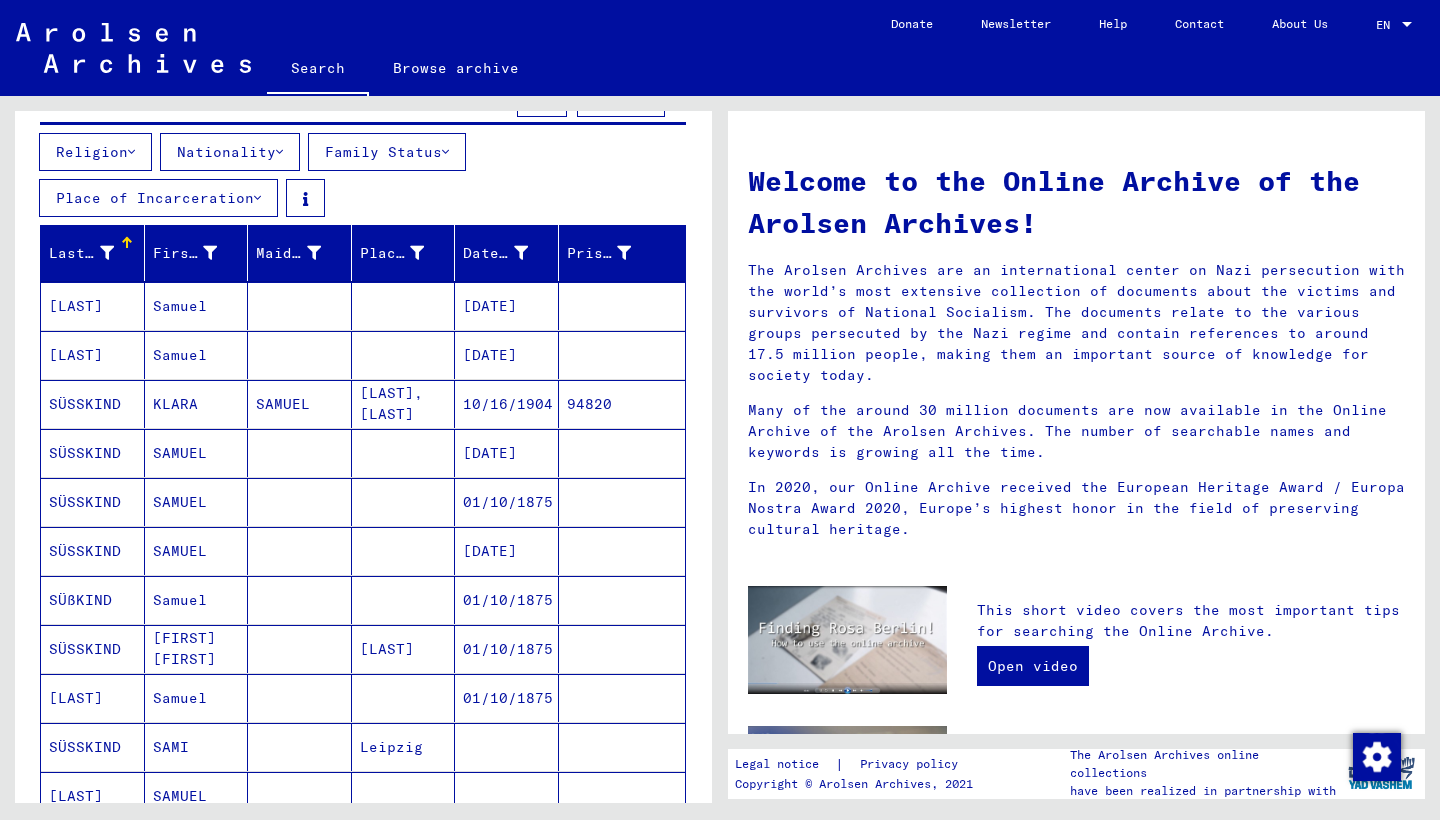 scroll, scrollTop: 189, scrollLeft: 0, axis: vertical 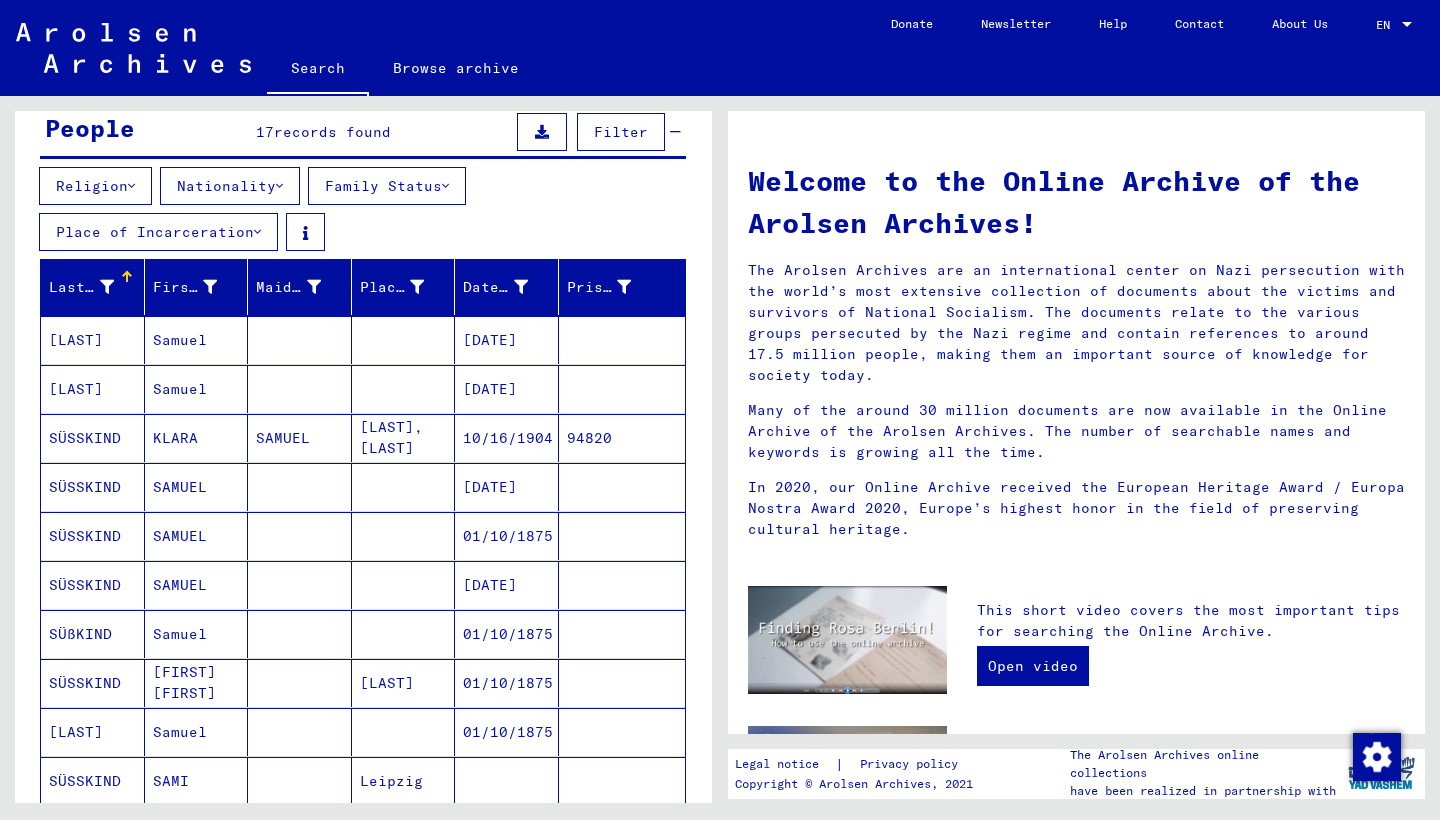 click on "[LAST]" at bounding box center [93, 389] 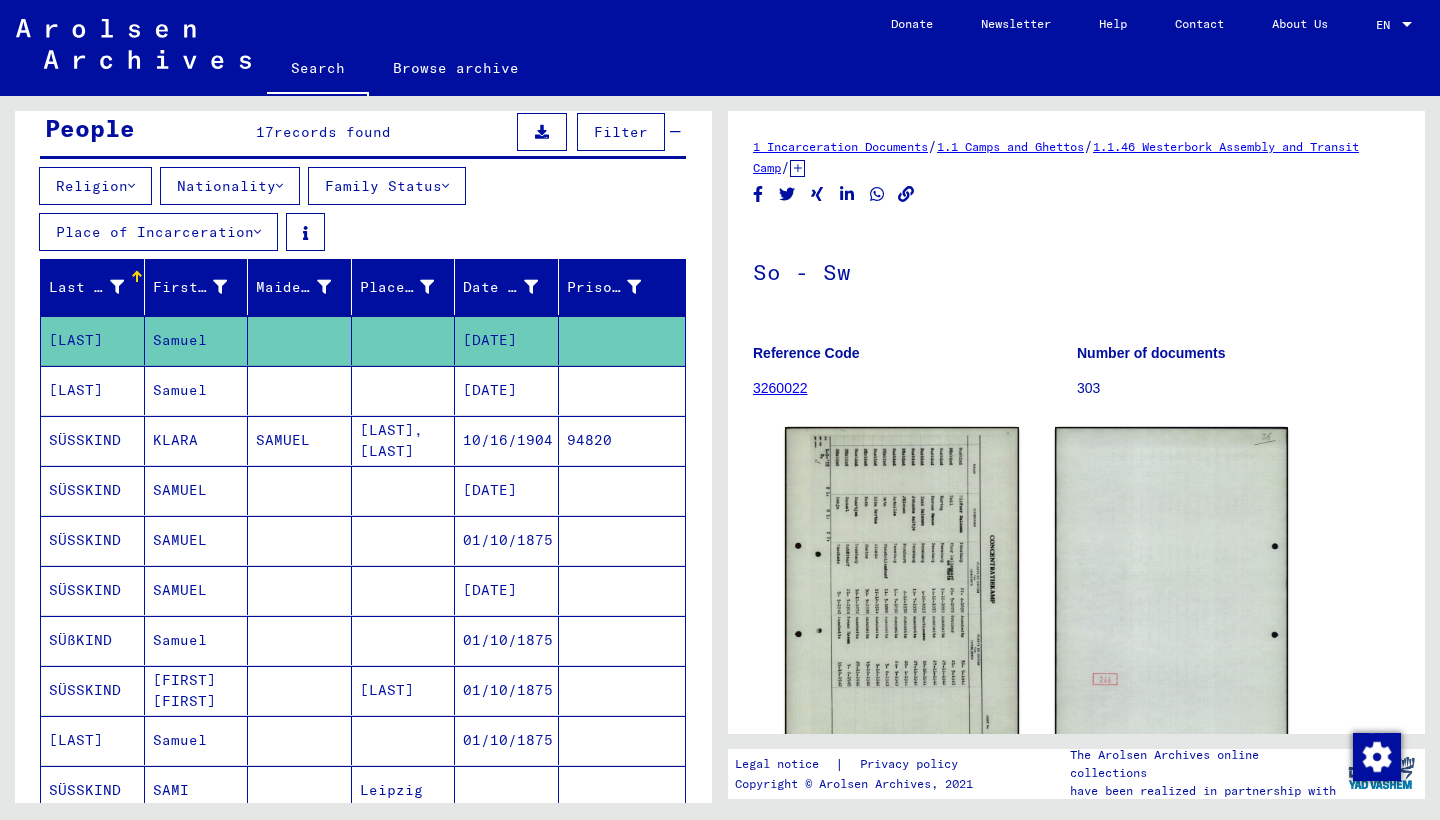 scroll, scrollTop: 0, scrollLeft: 0, axis: both 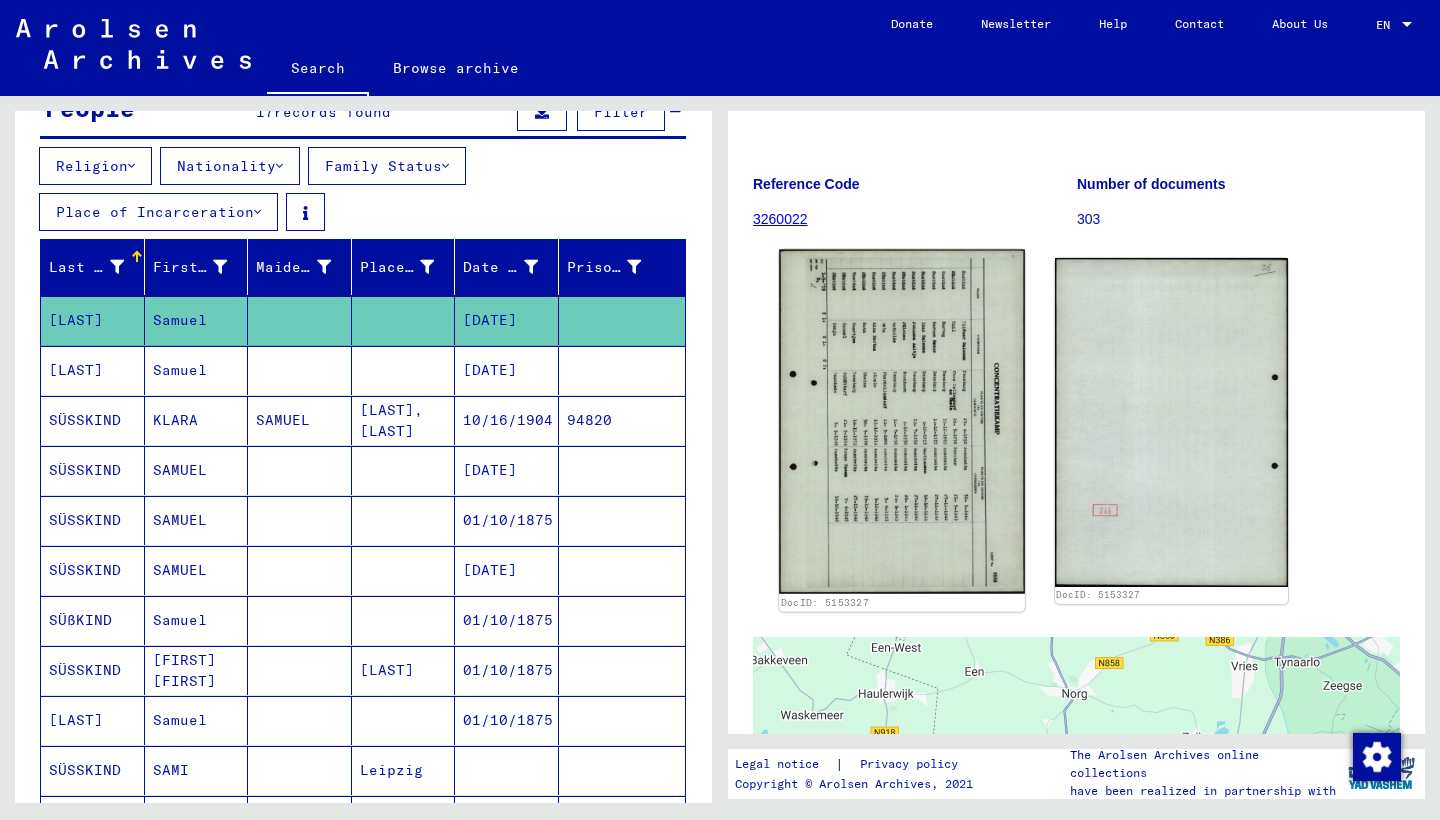 click 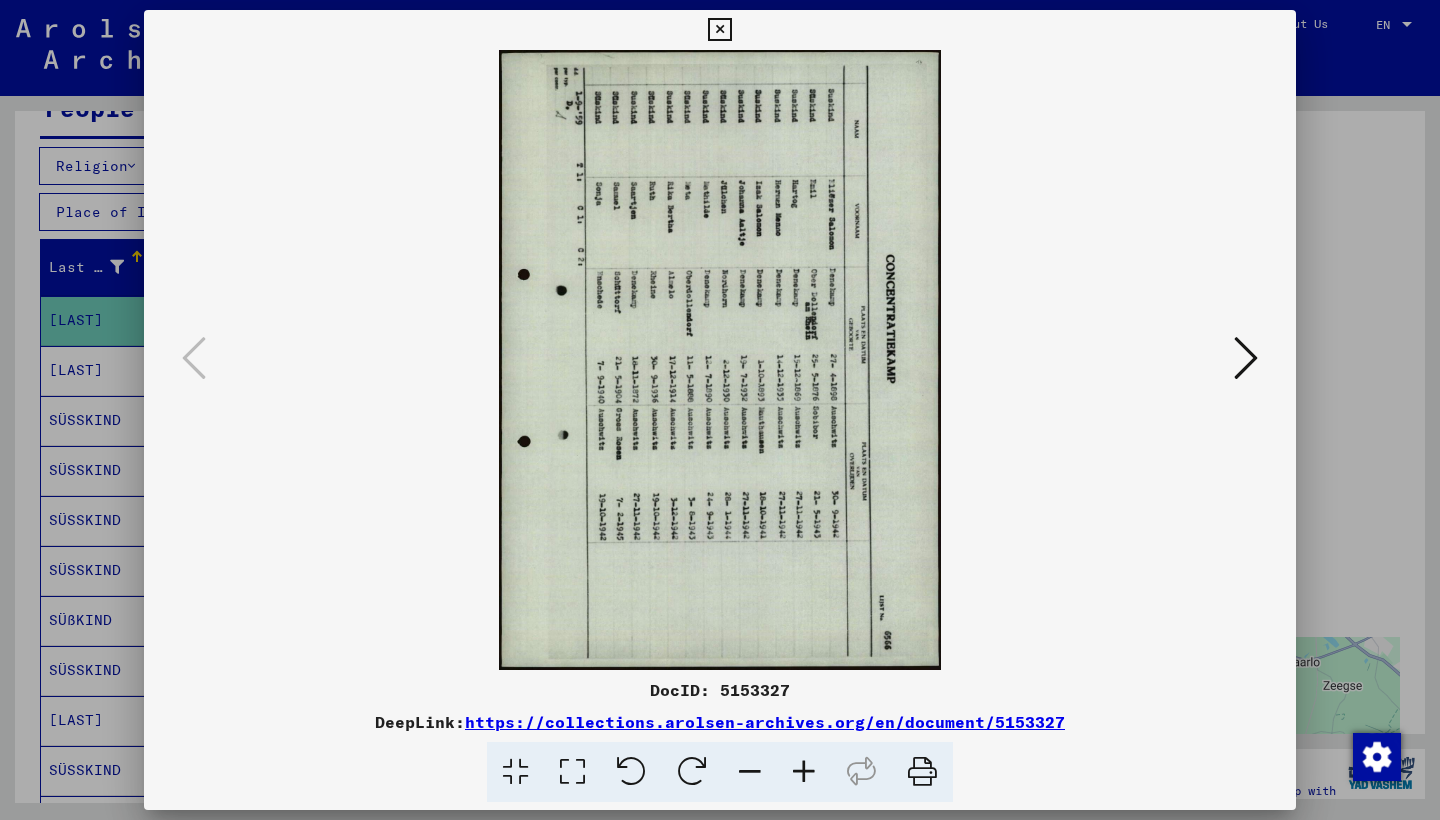 click at bounding box center (719, 30) 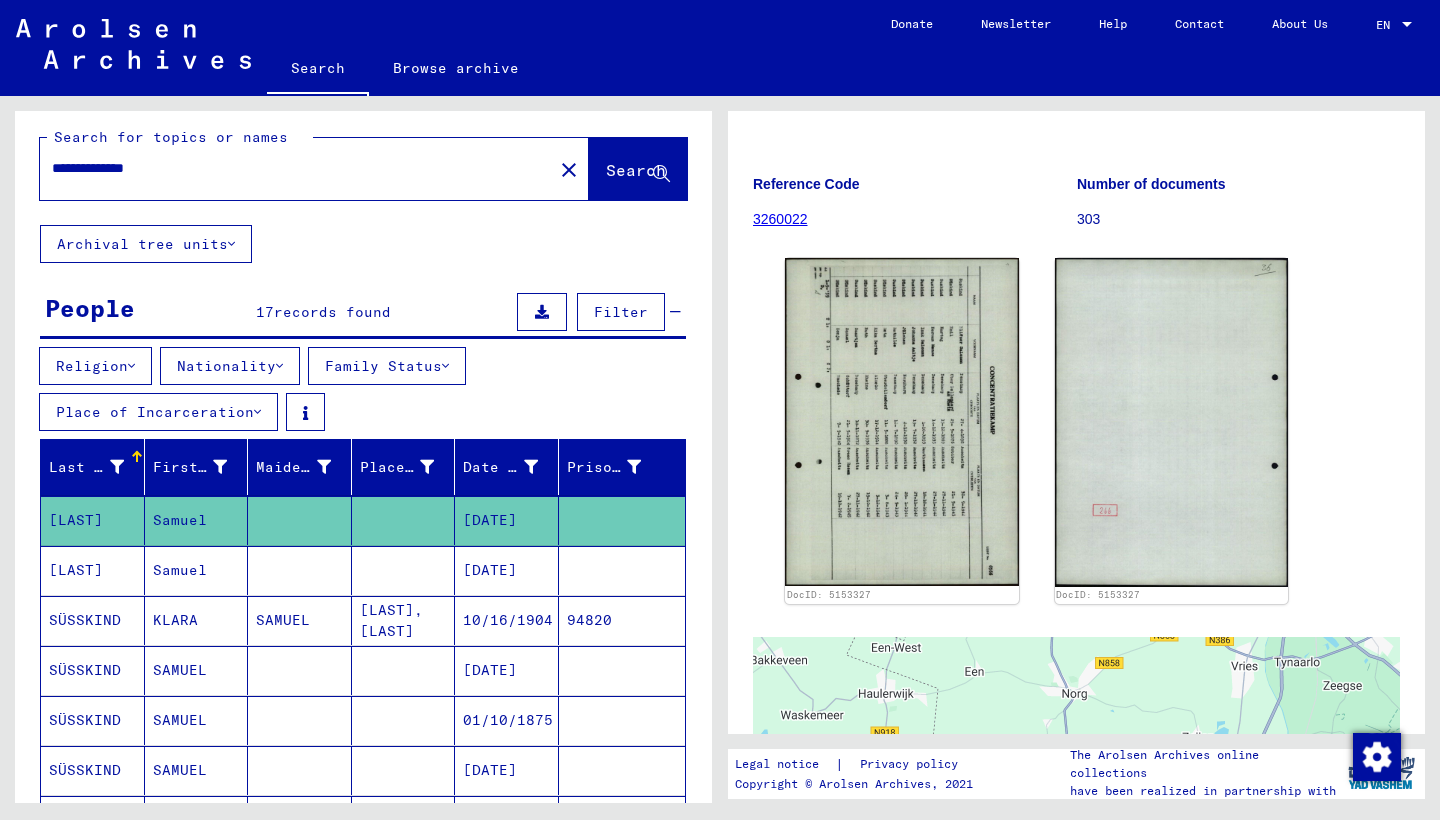 scroll, scrollTop: 8, scrollLeft: 0, axis: vertical 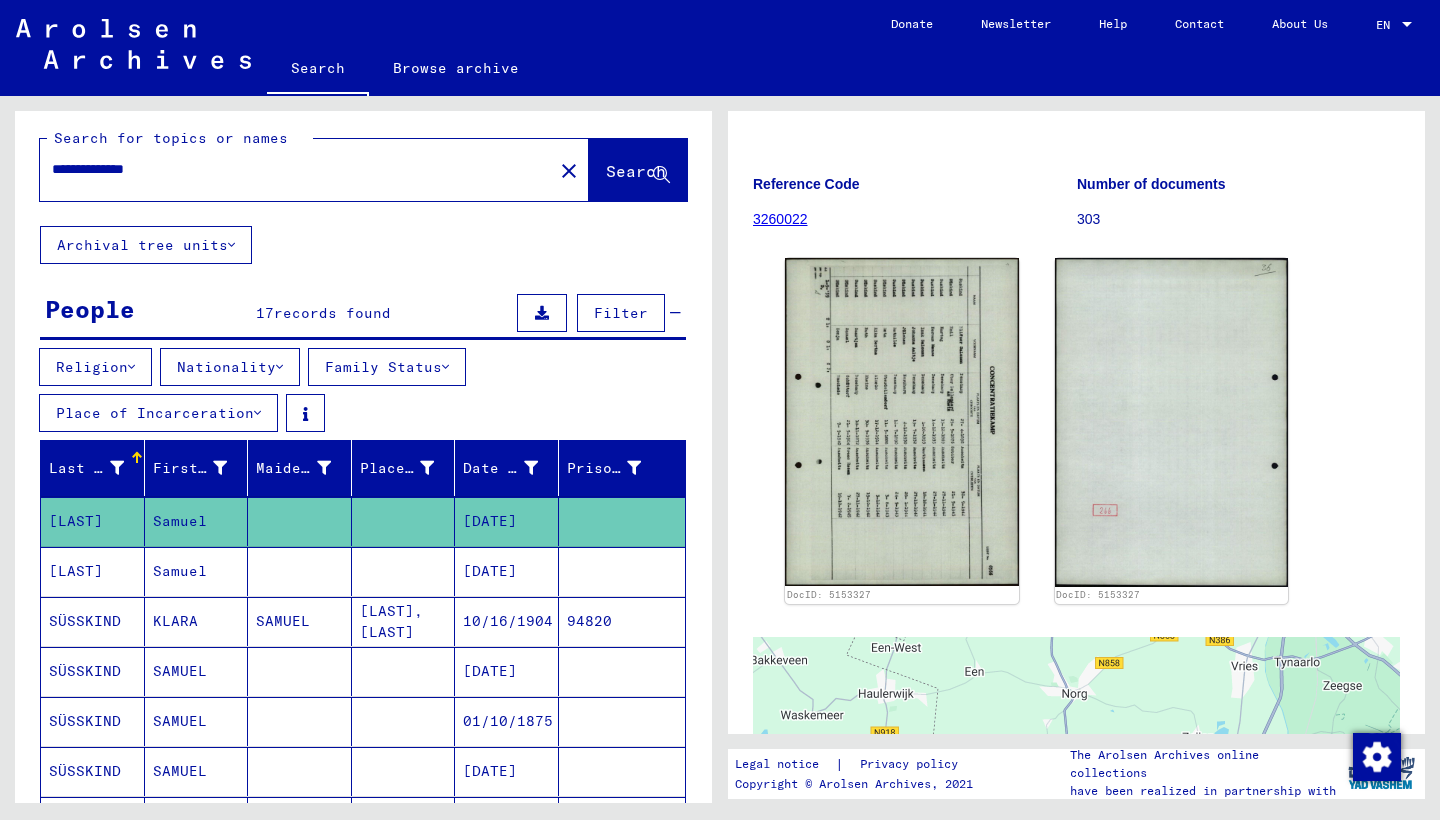 click on "**********" at bounding box center [296, 169] 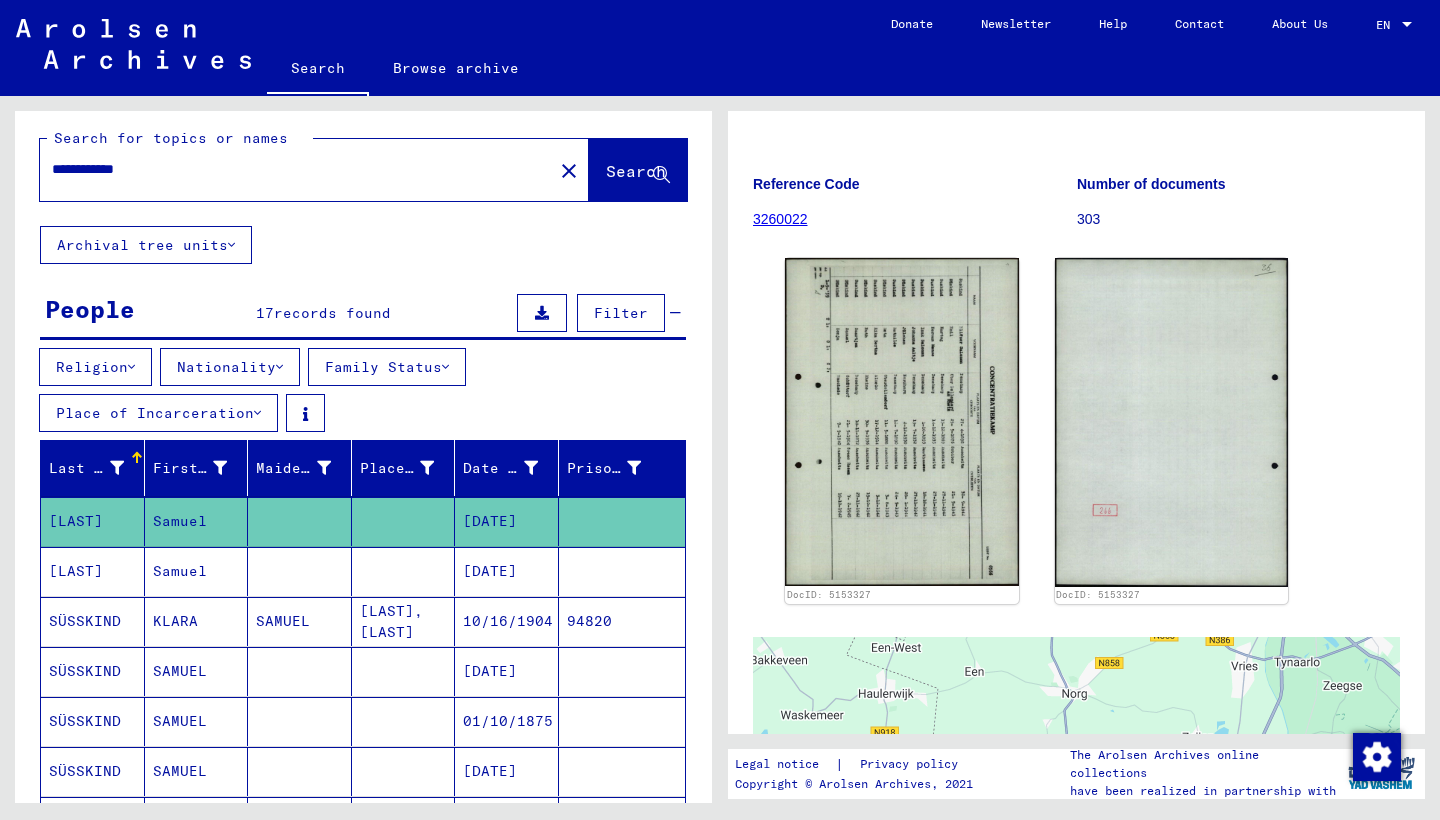 click on "Search" 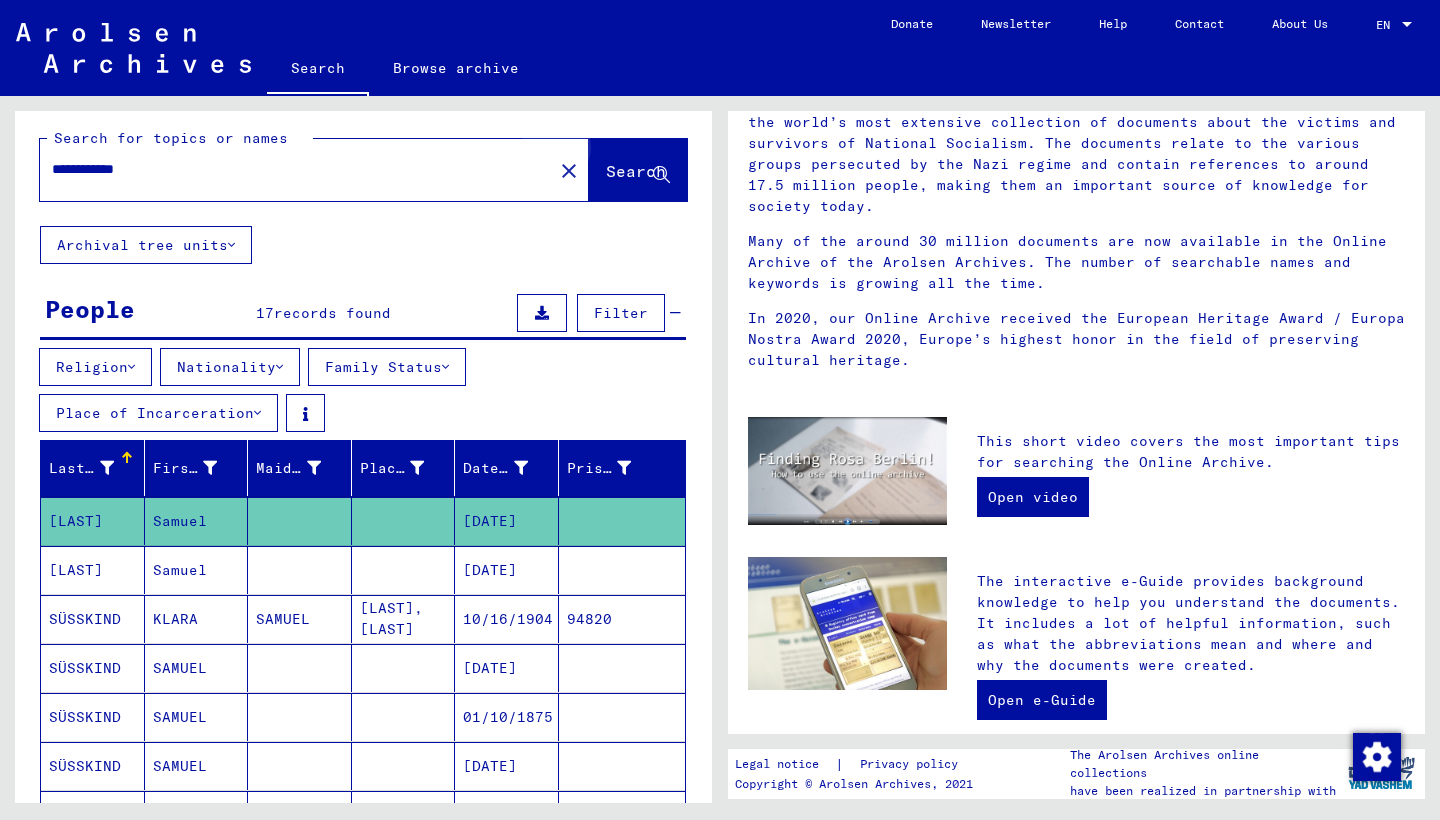 scroll, scrollTop: 0, scrollLeft: 0, axis: both 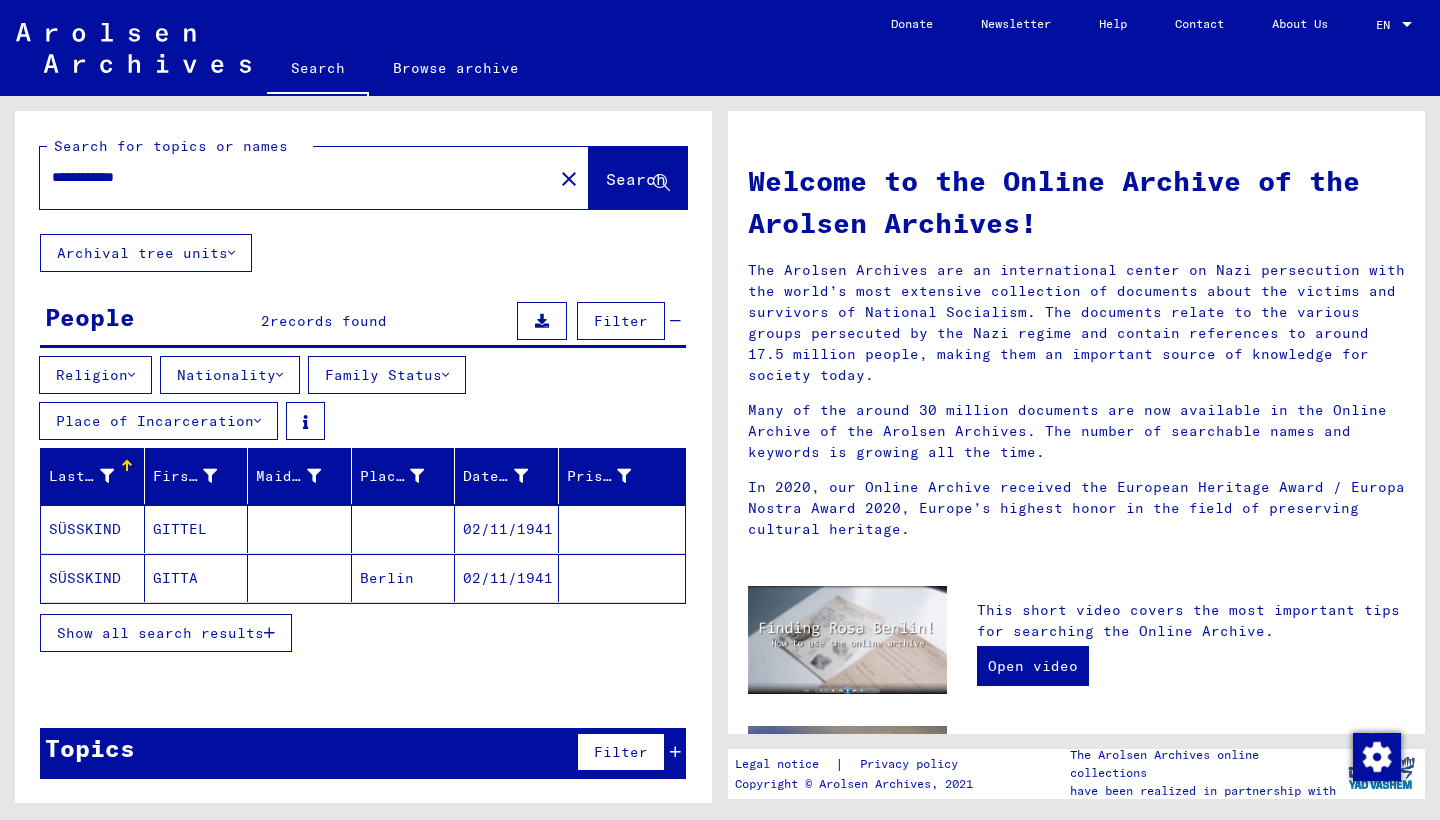 click on "Show all search results" at bounding box center (160, 633) 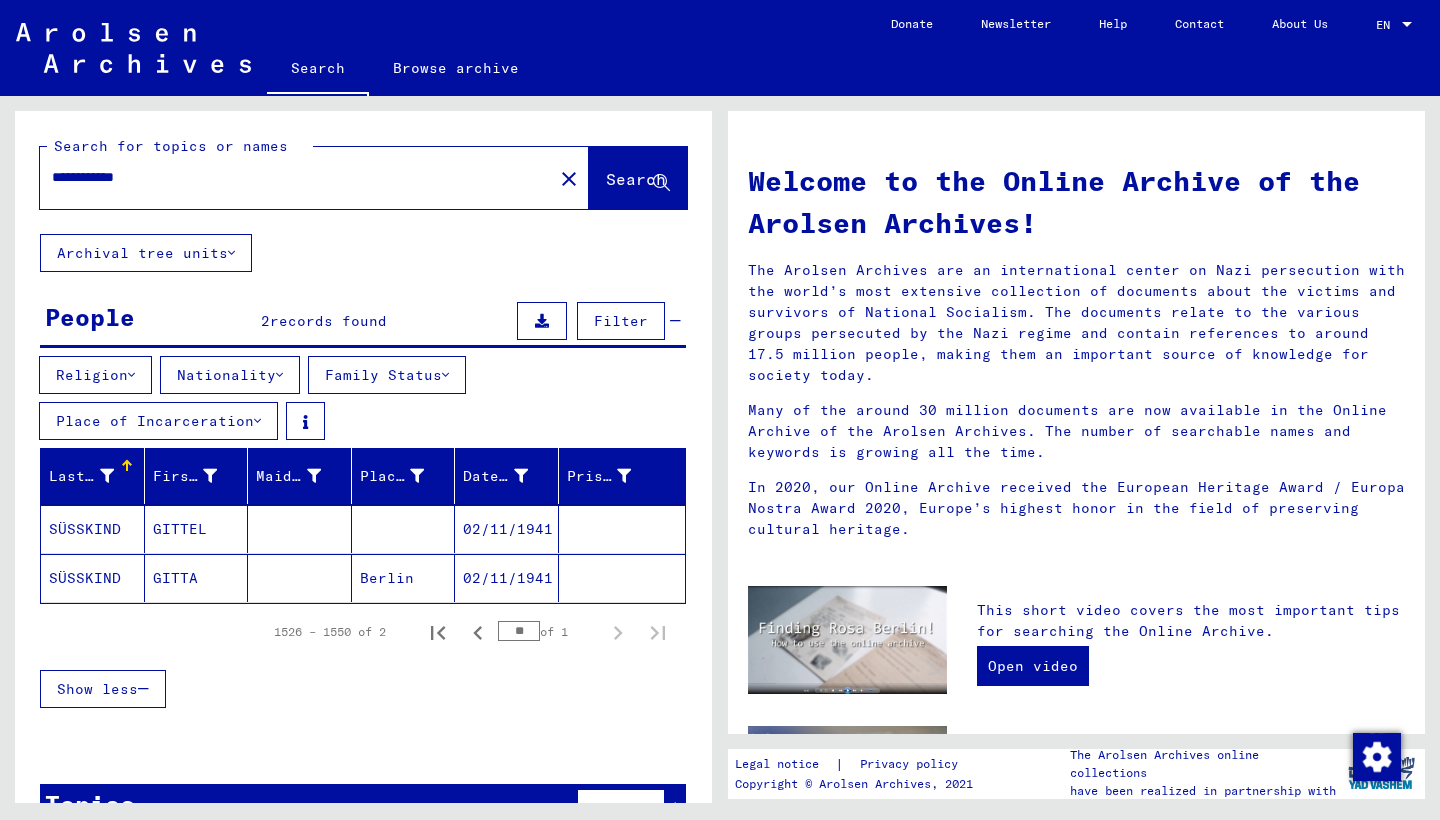 click on "GITTA" 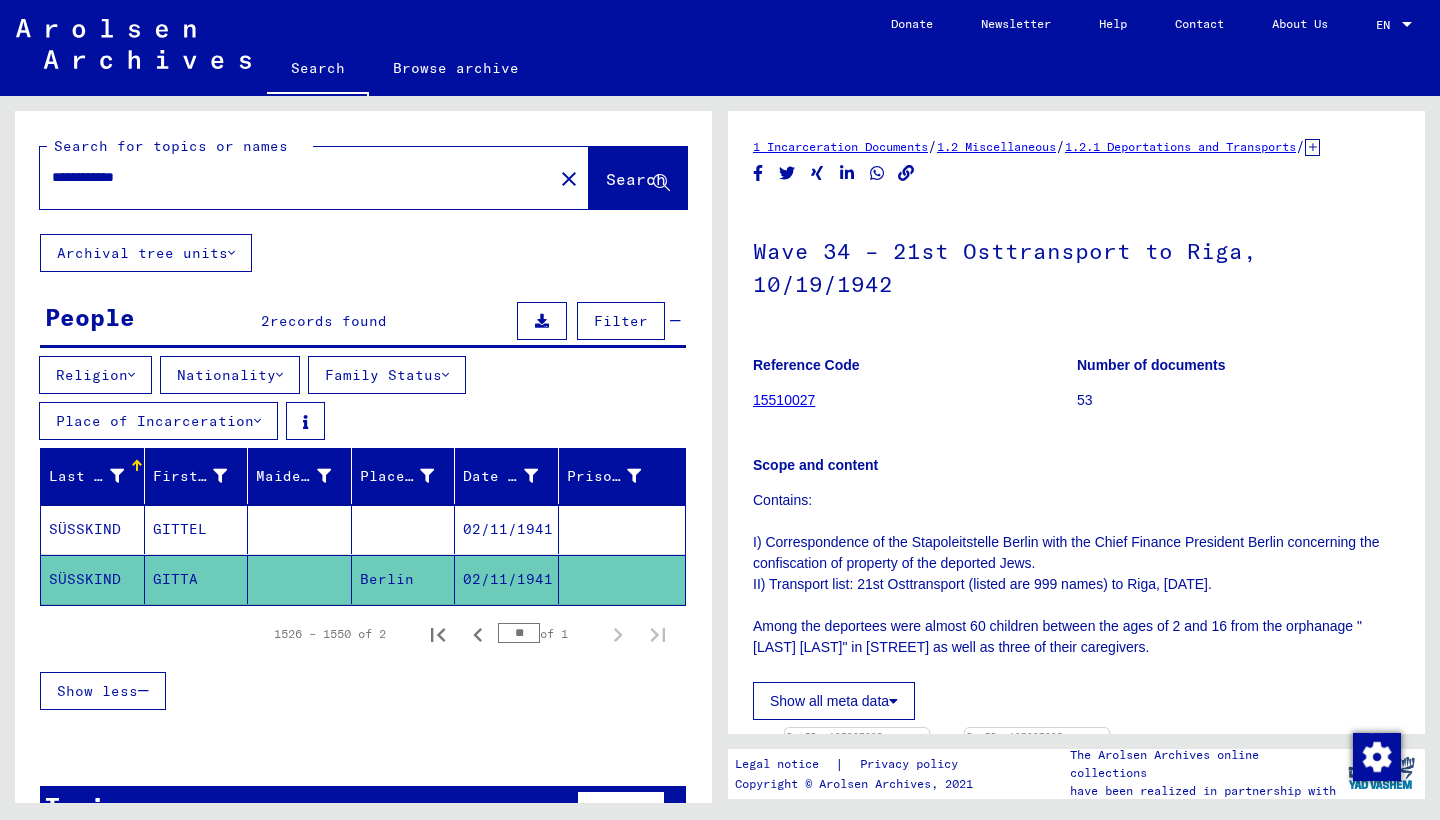 scroll, scrollTop: 0, scrollLeft: 0, axis: both 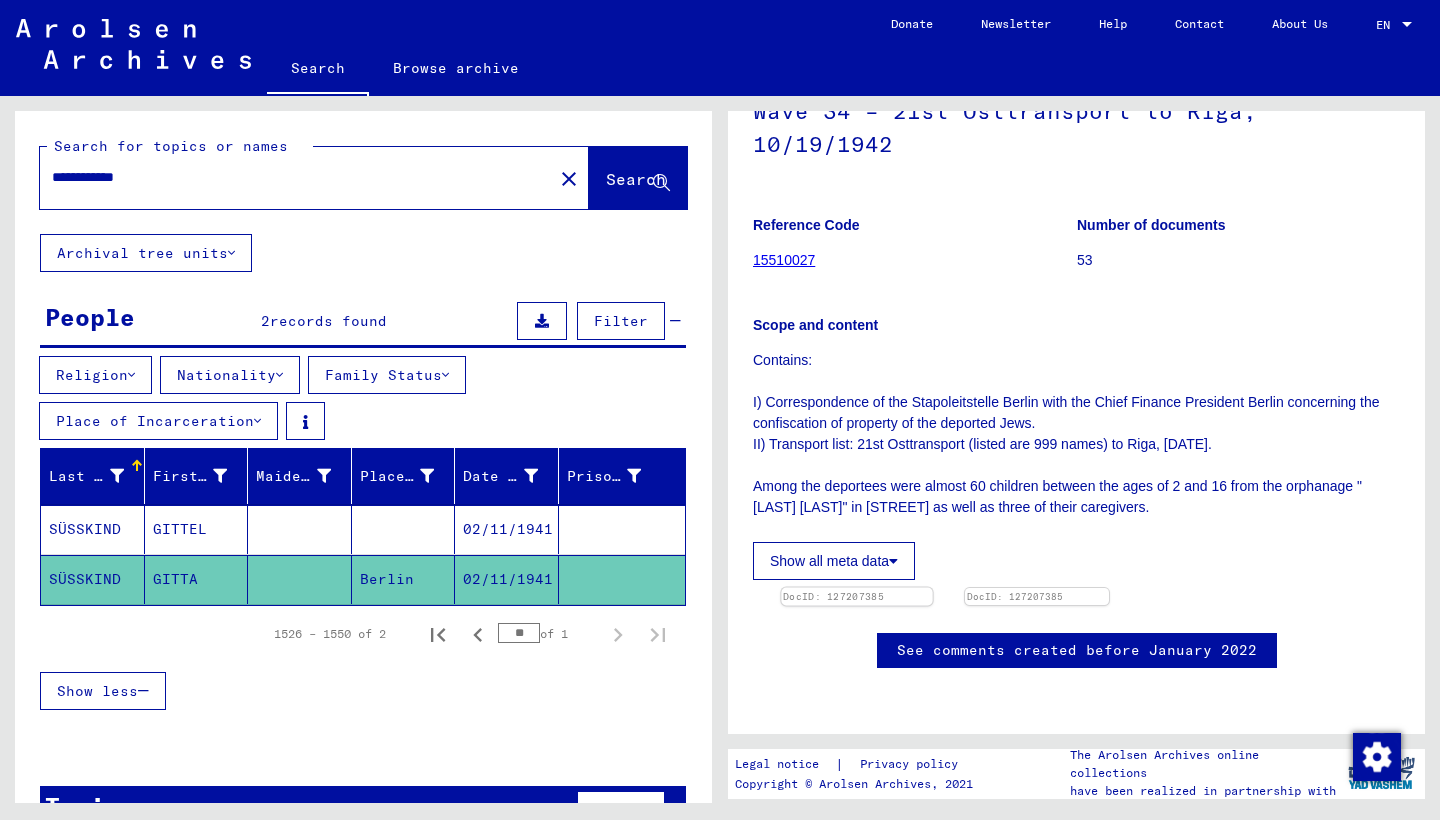 click 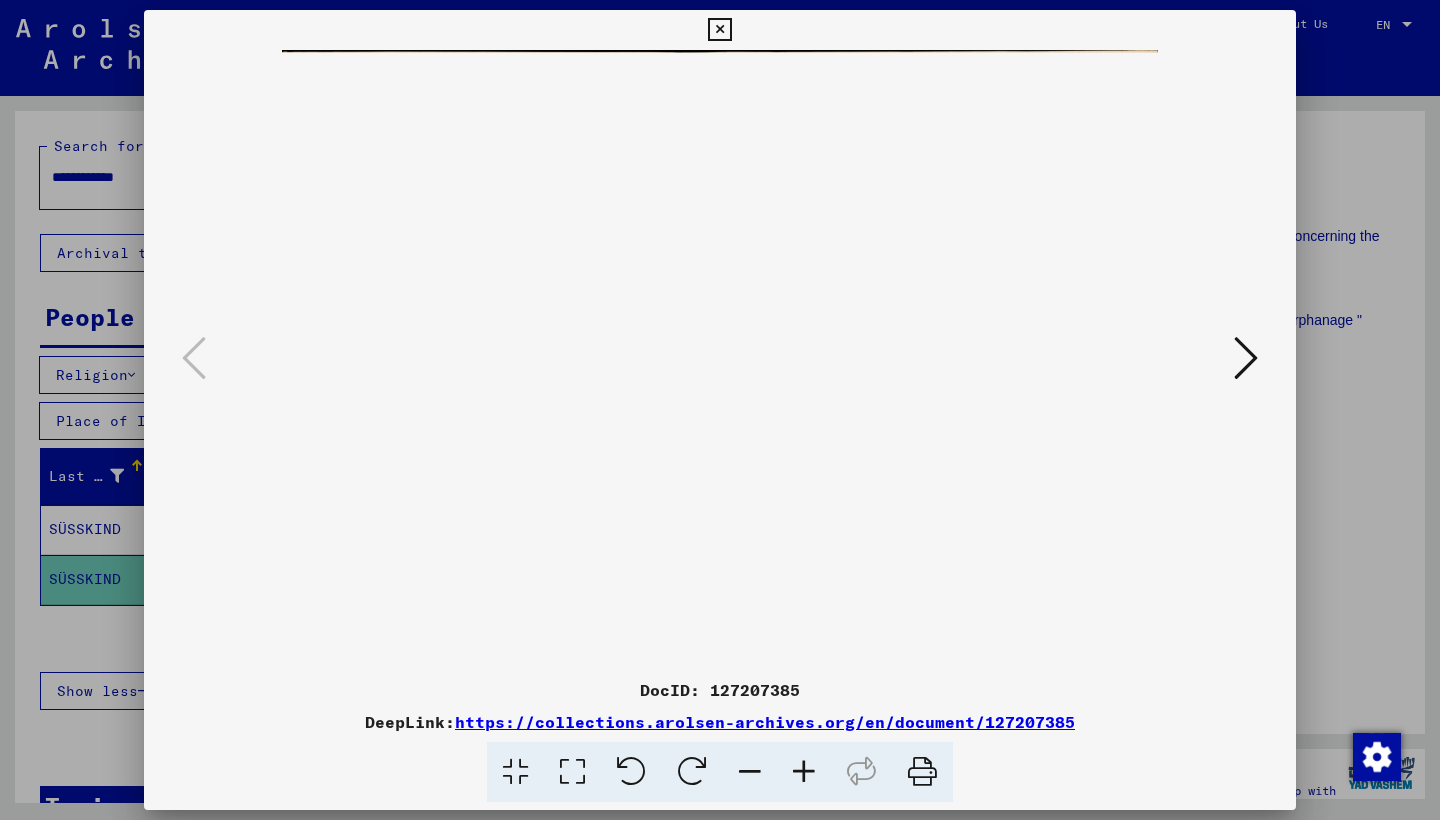 scroll, scrollTop: 0, scrollLeft: 0, axis: both 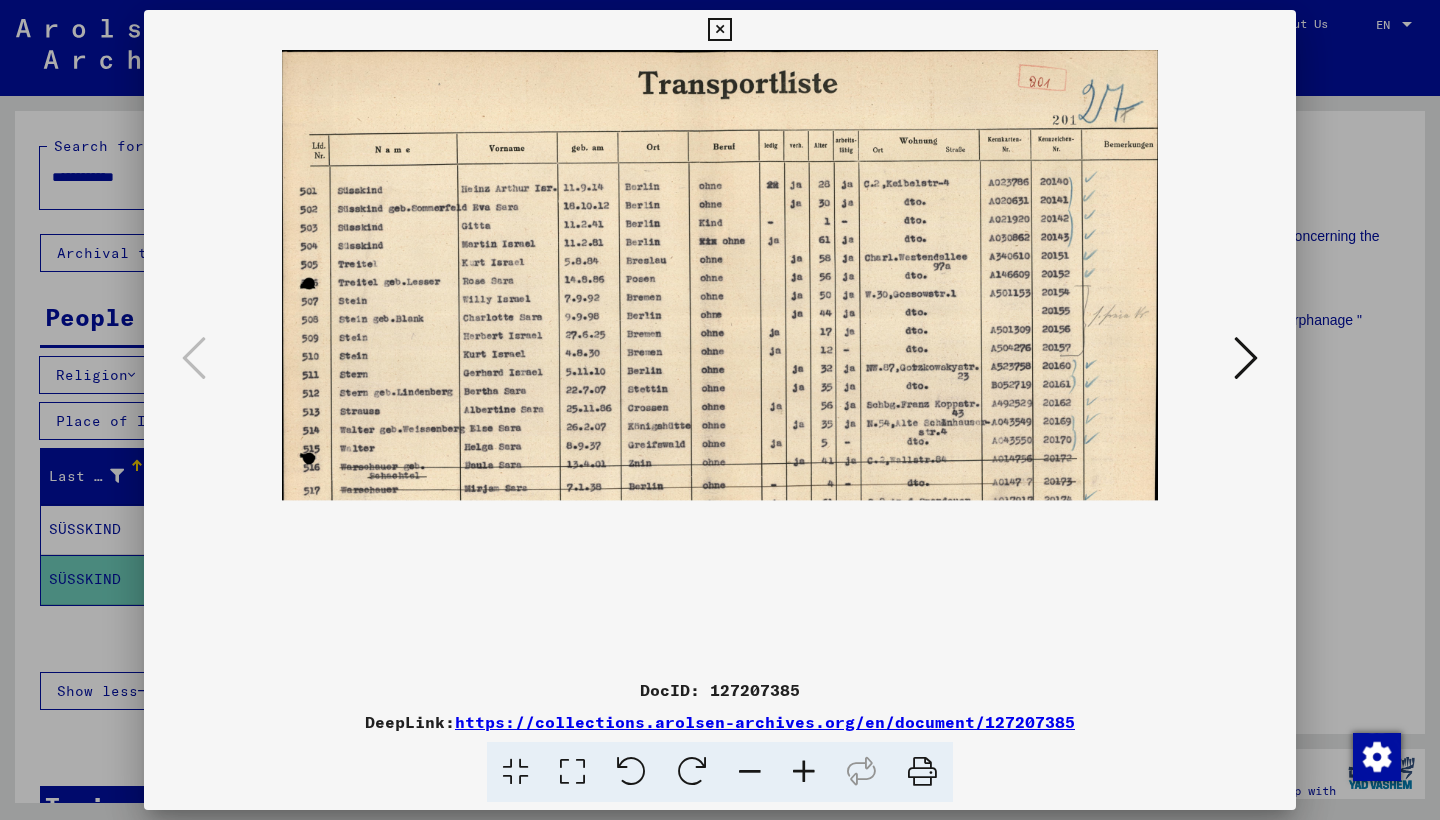 click at bounding box center (719, 30) 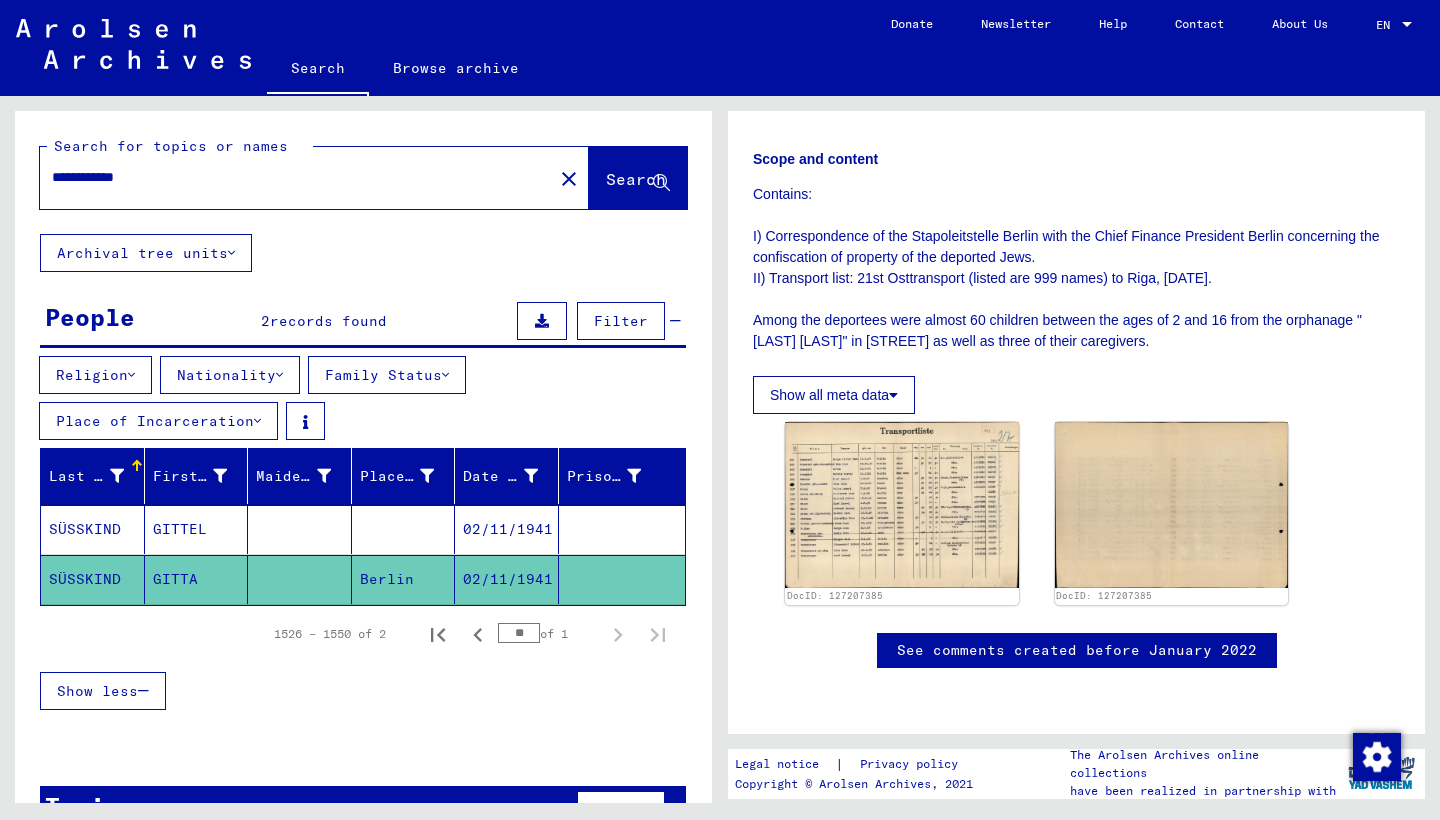 click on "GITTEL" at bounding box center [197, 579] 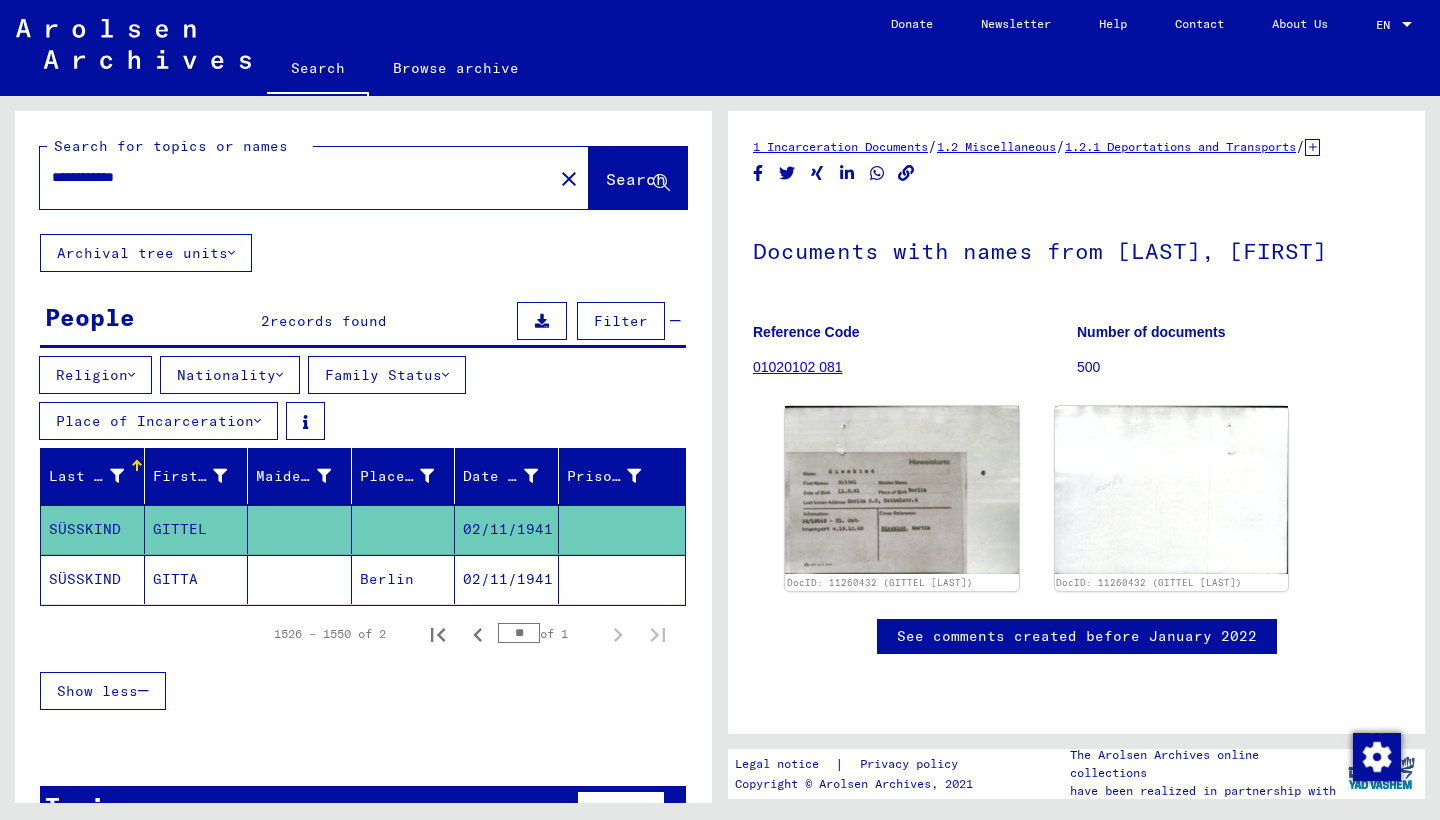 scroll, scrollTop: 0, scrollLeft: 0, axis: both 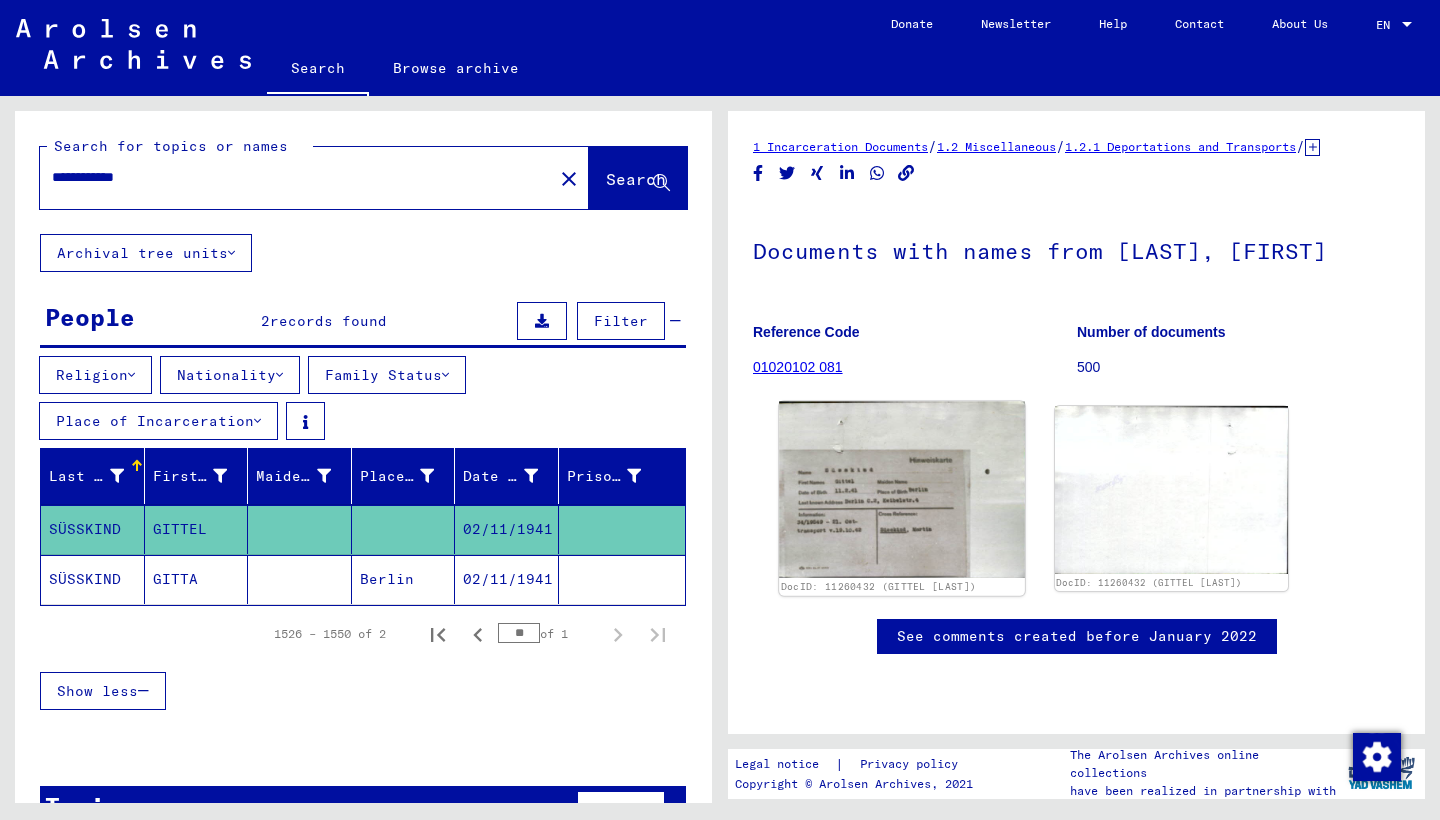 click 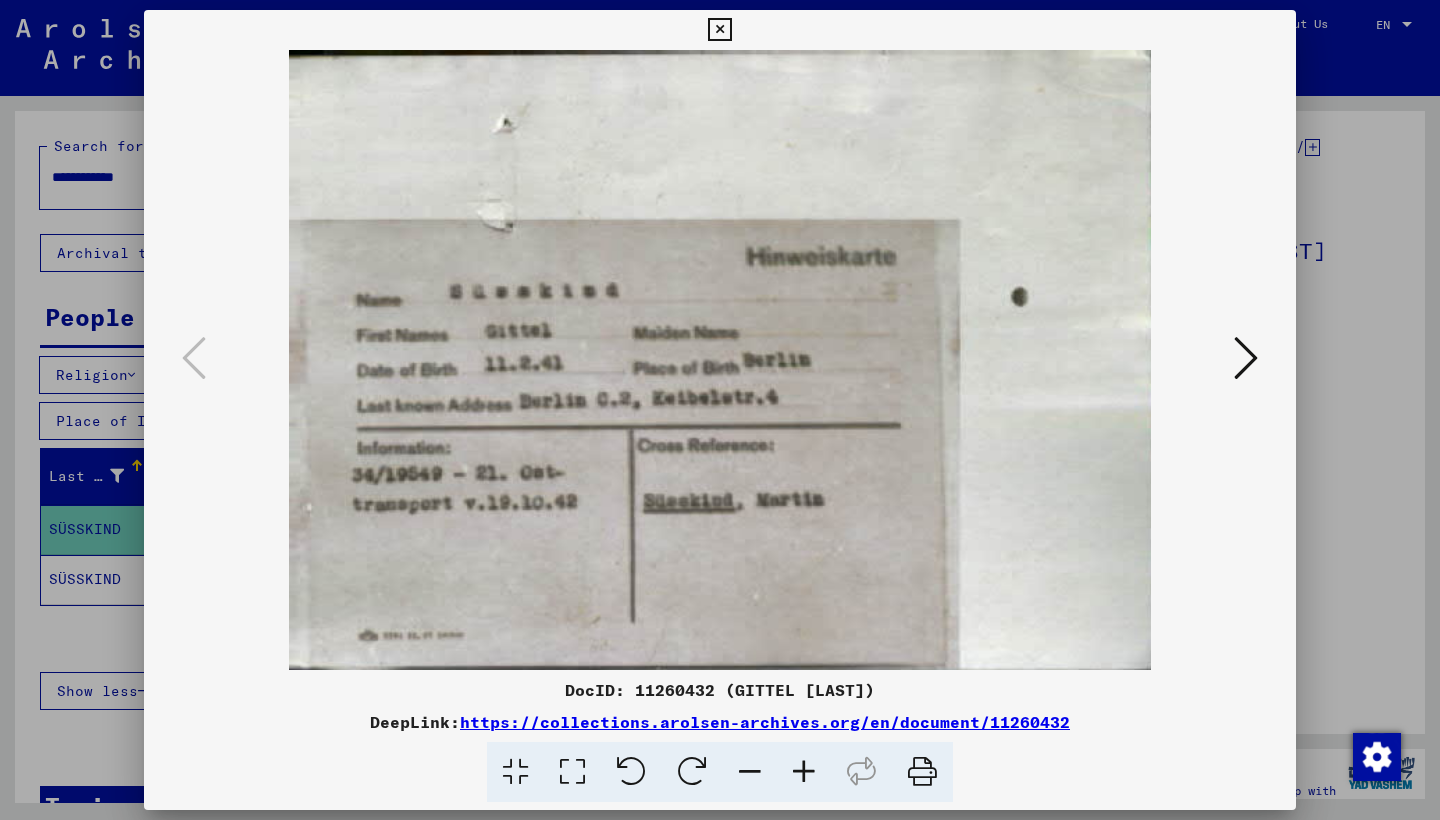 click at bounding box center (719, 30) 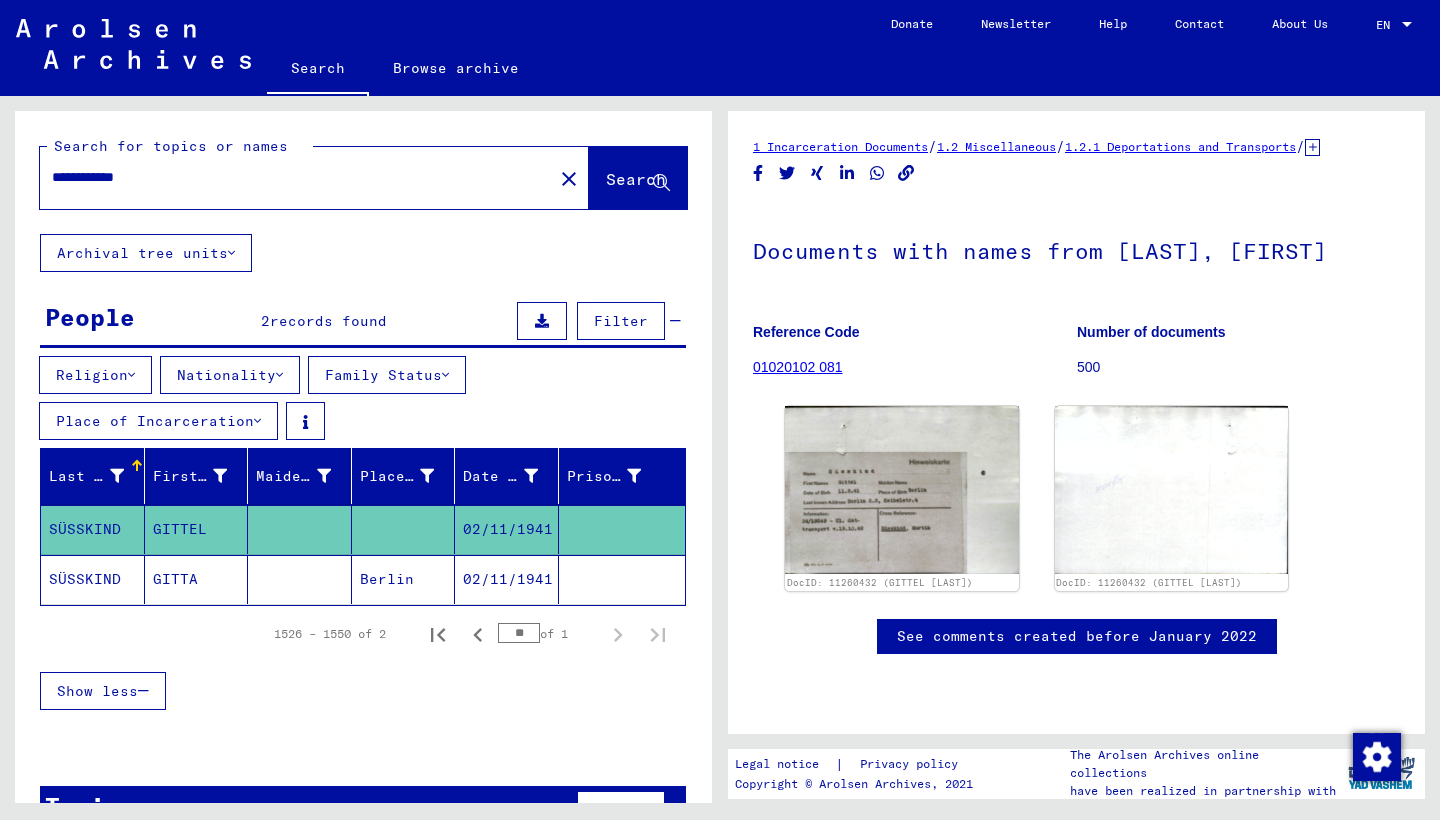 click on "**********" at bounding box center (296, 177) 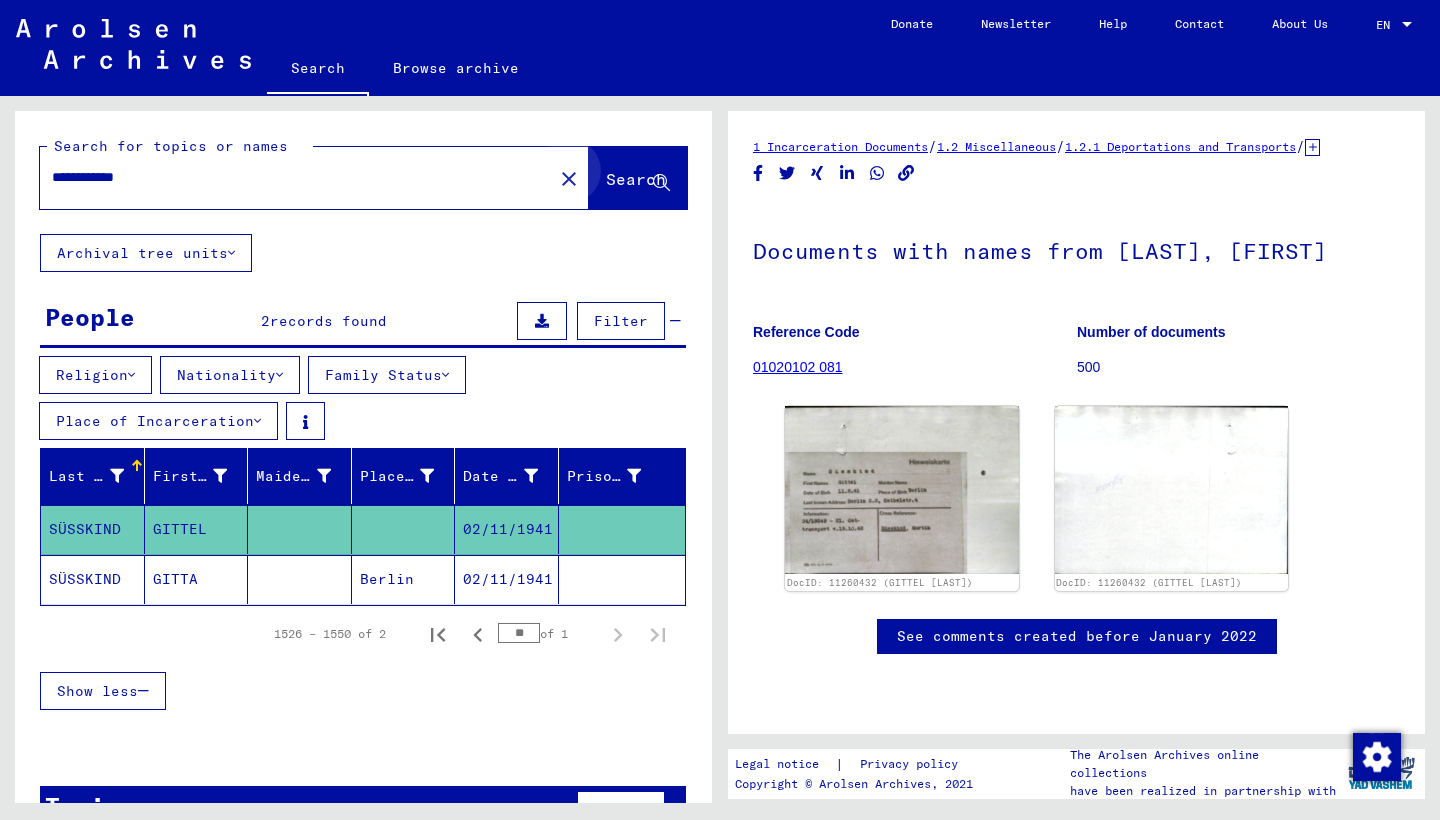 click on "Search" 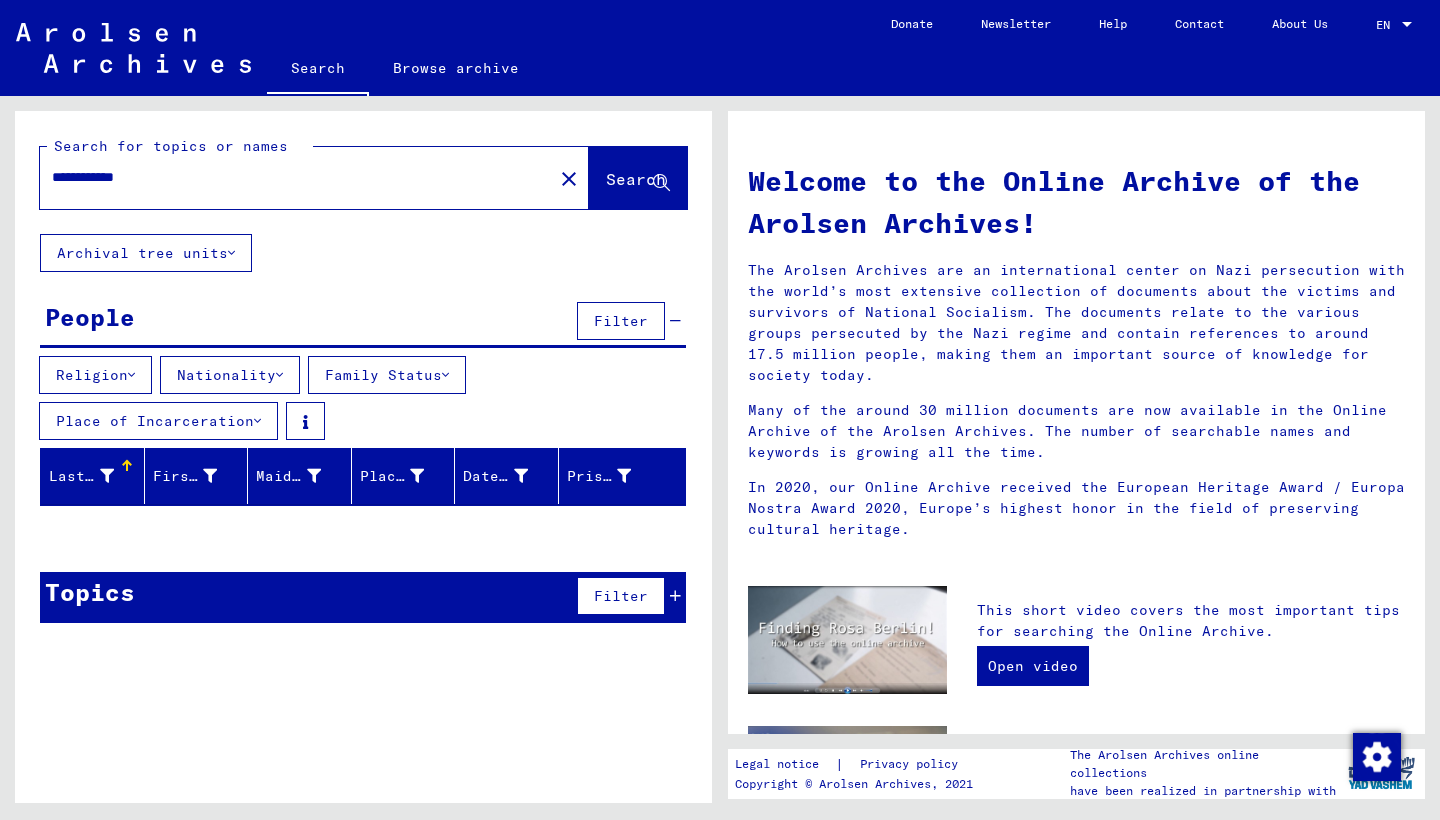 click on "**********" at bounding box center [290, 177] 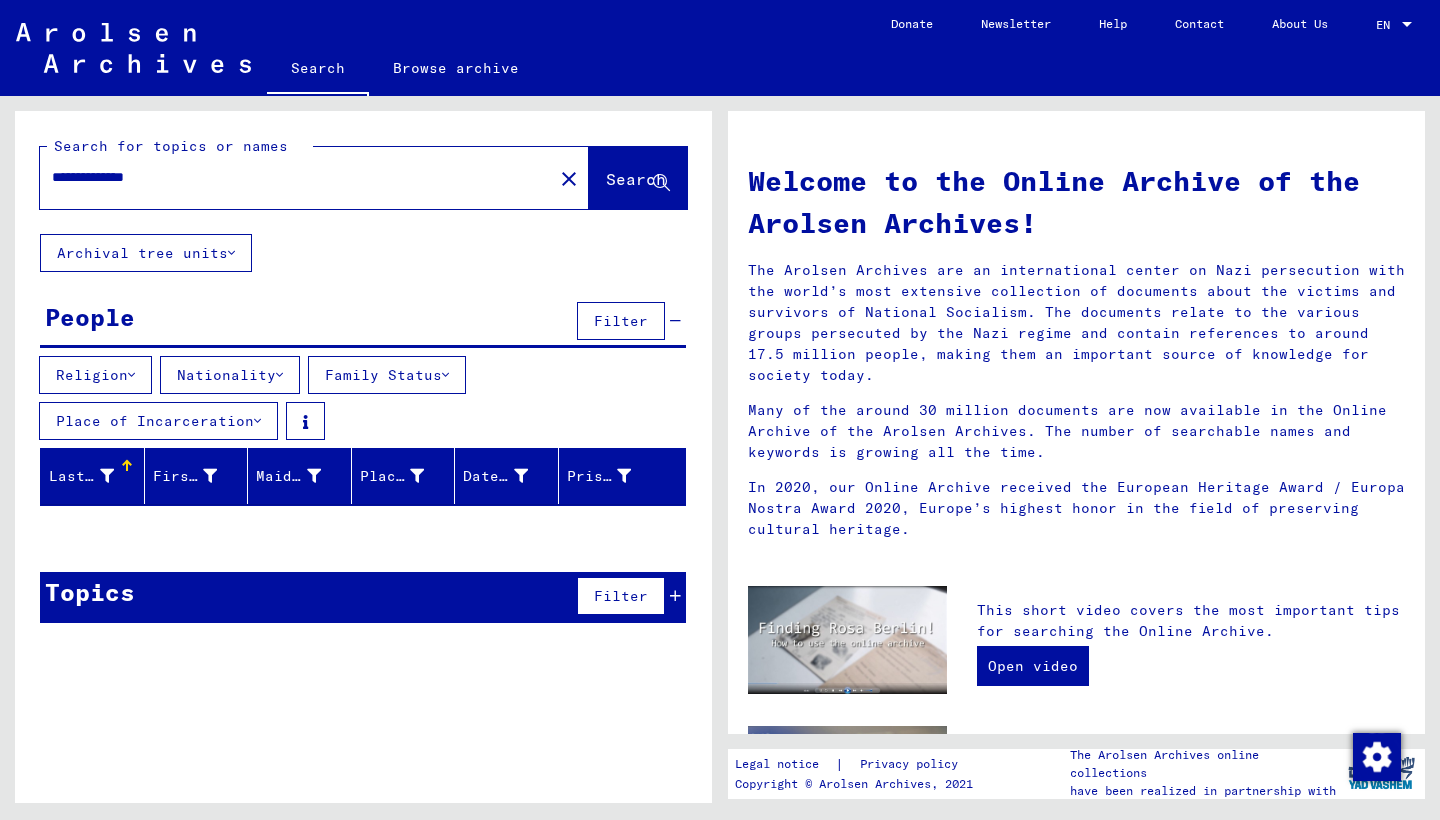 type on "**********" 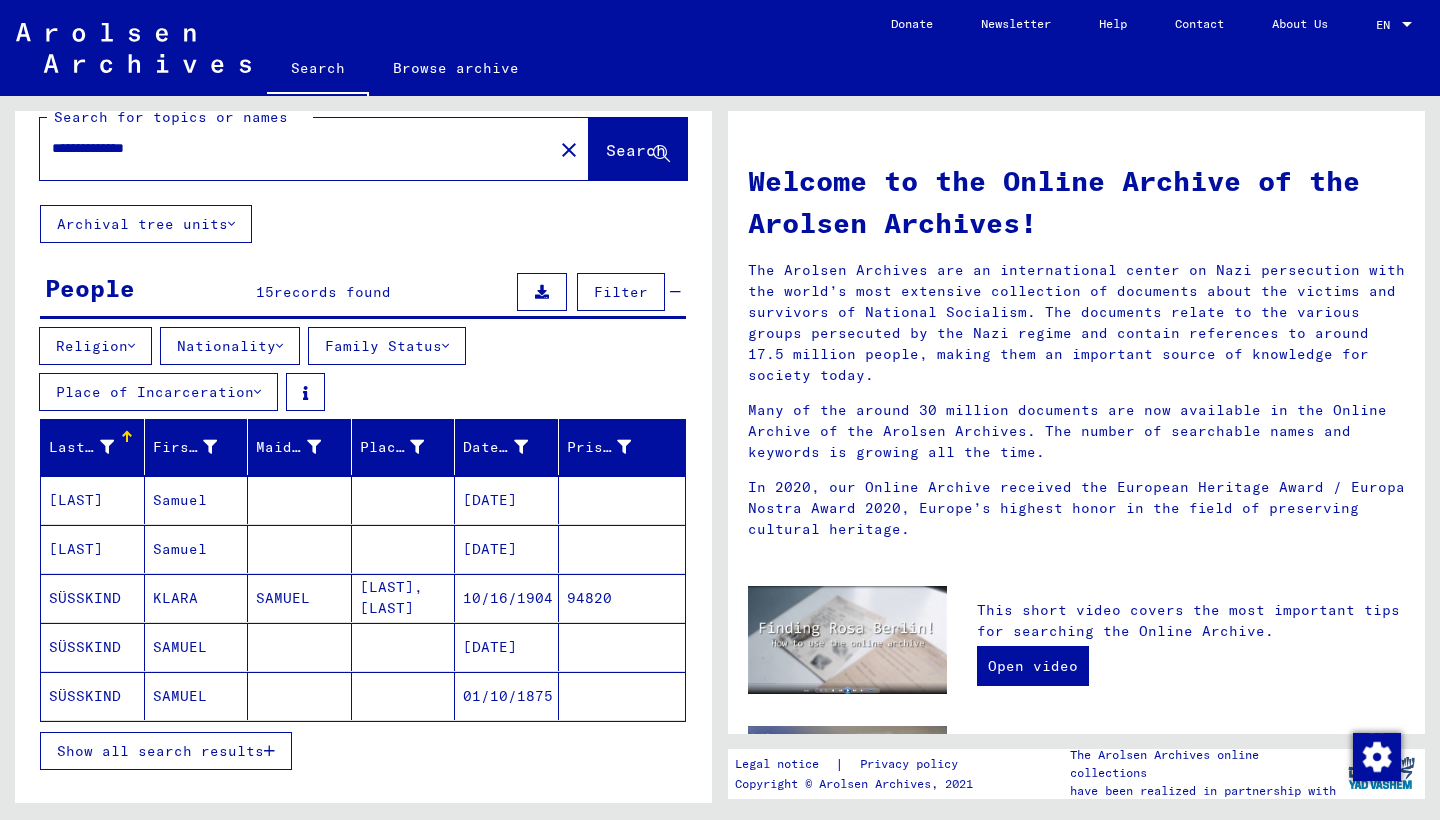 scroll, scrollTop: 42, scrollLeft: 0, axis: vertical 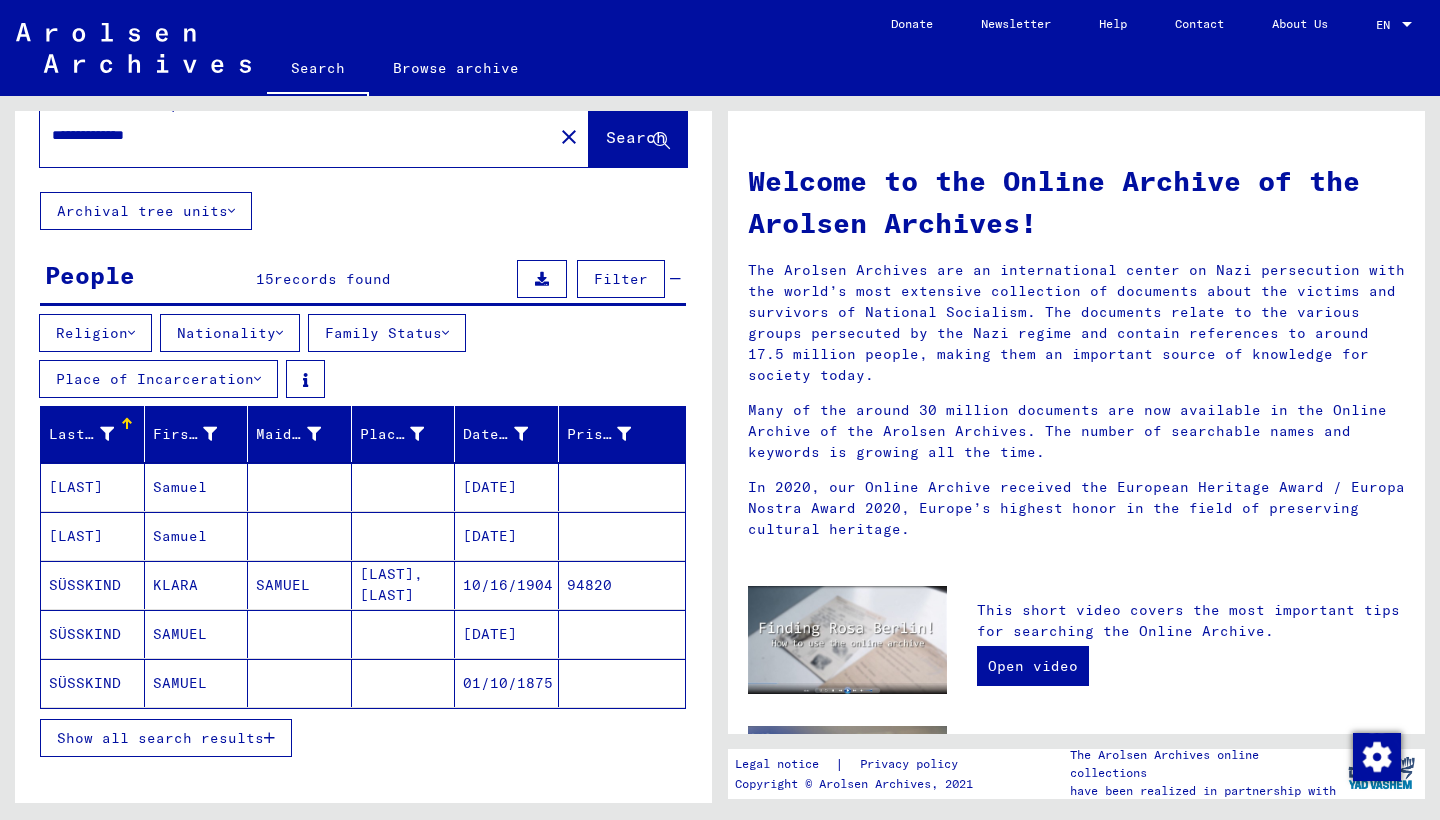 click on "Show all search results" at bounding box center (166, 738) 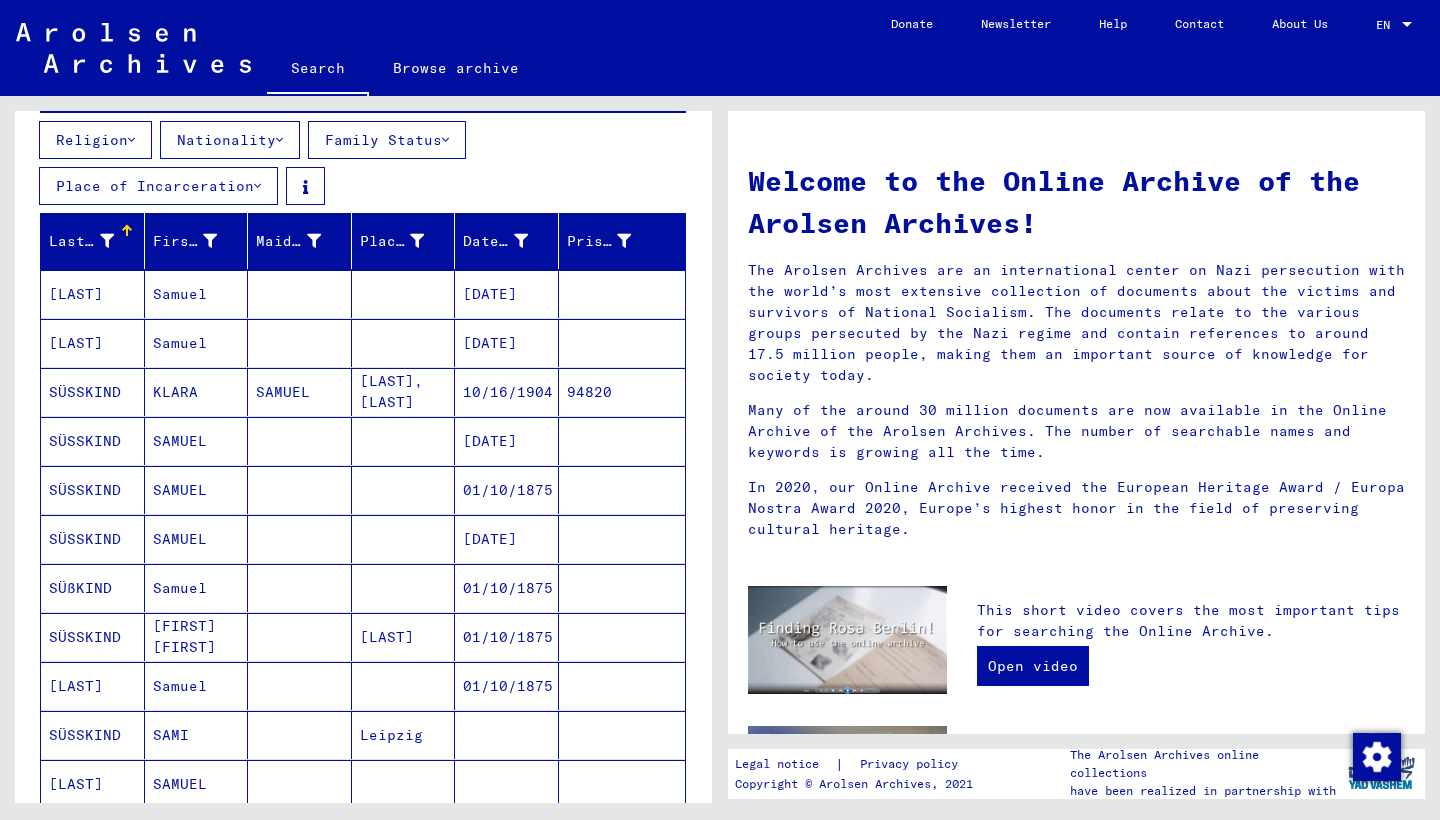 scroll, scrollTop: 234, scrollLeft: 0, axis: vertical 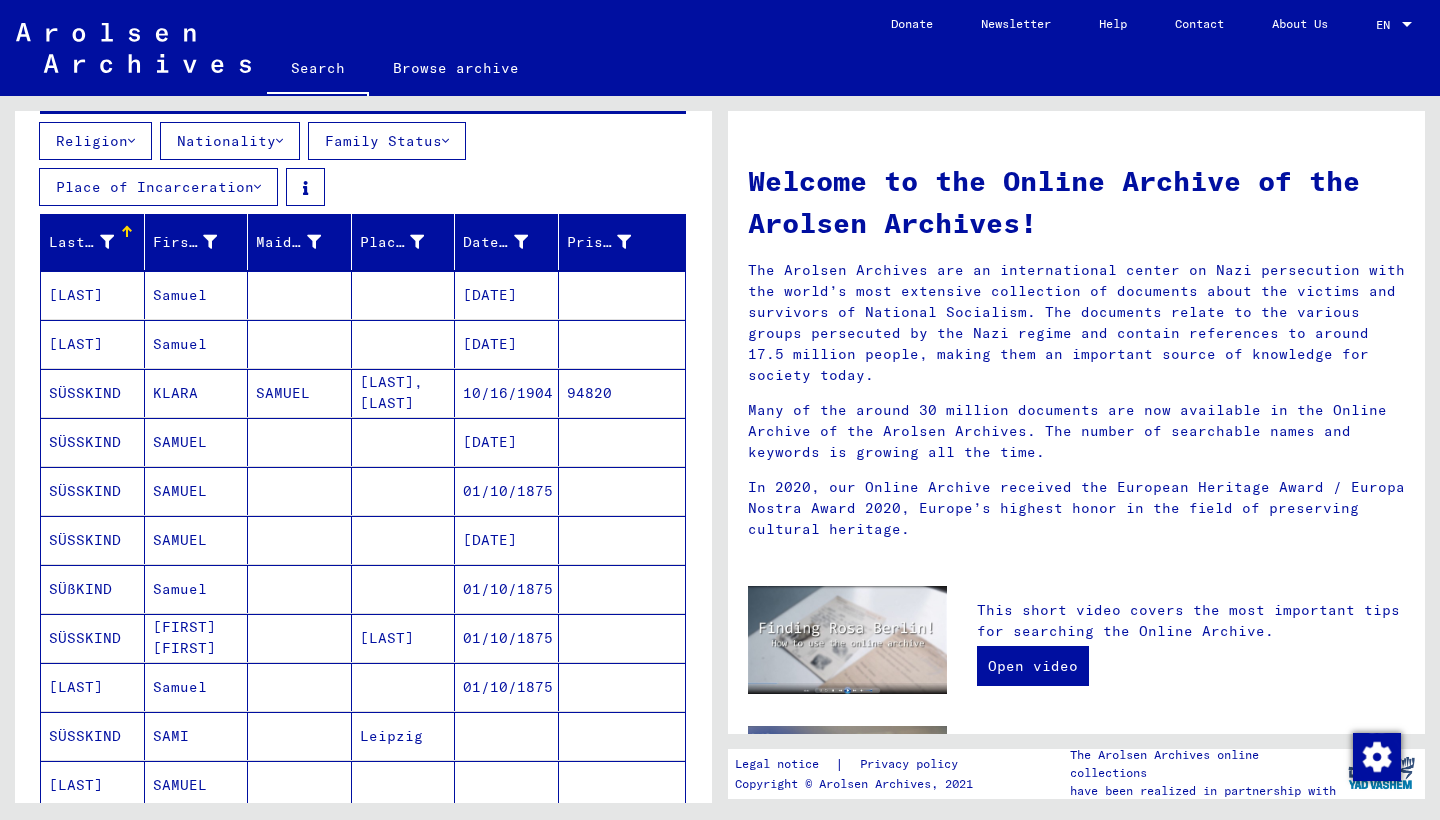 click at bounding box center [404, 491] 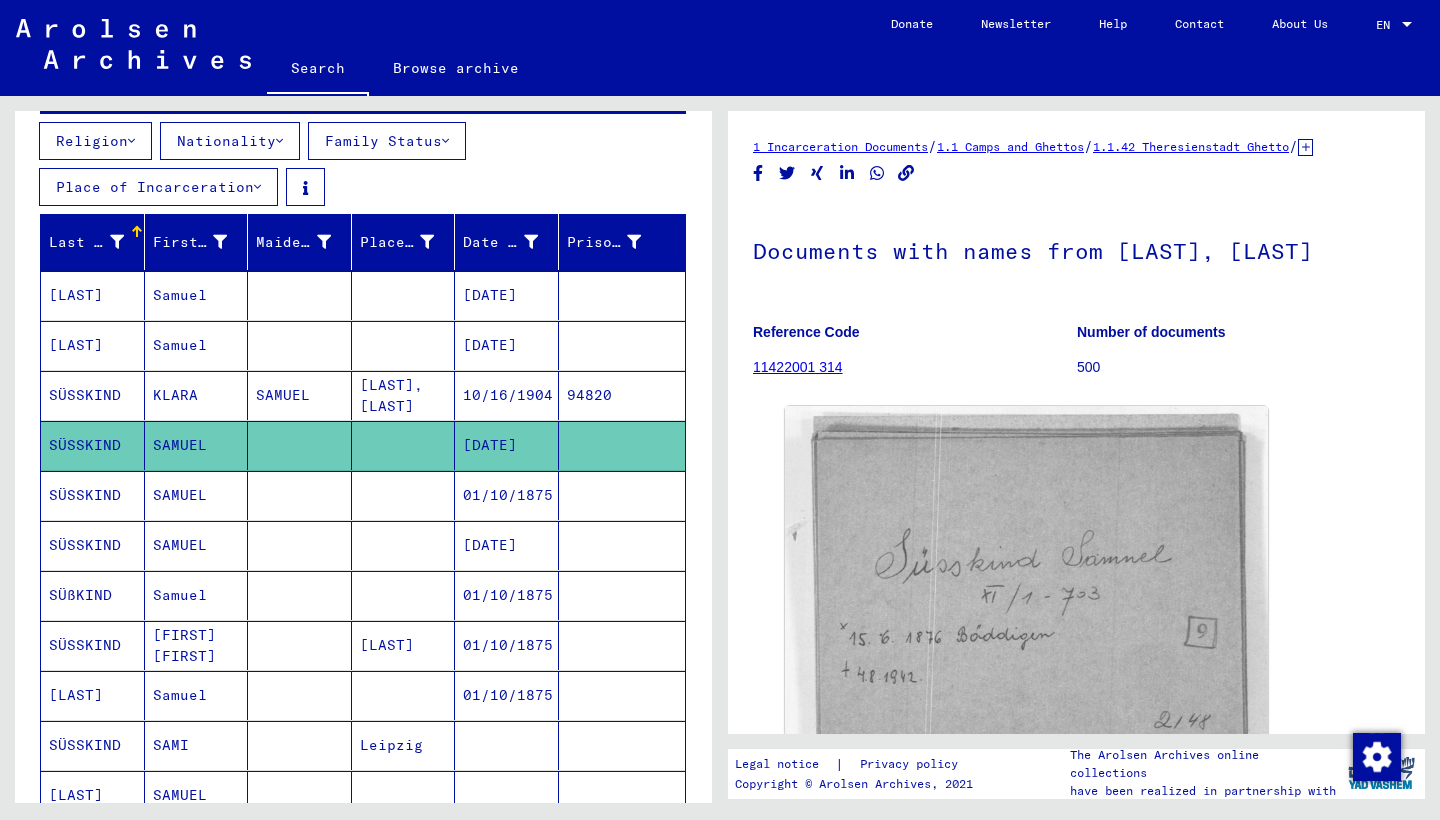 scroll, scrollTop: 0, scrollLeft: 0, axis: both 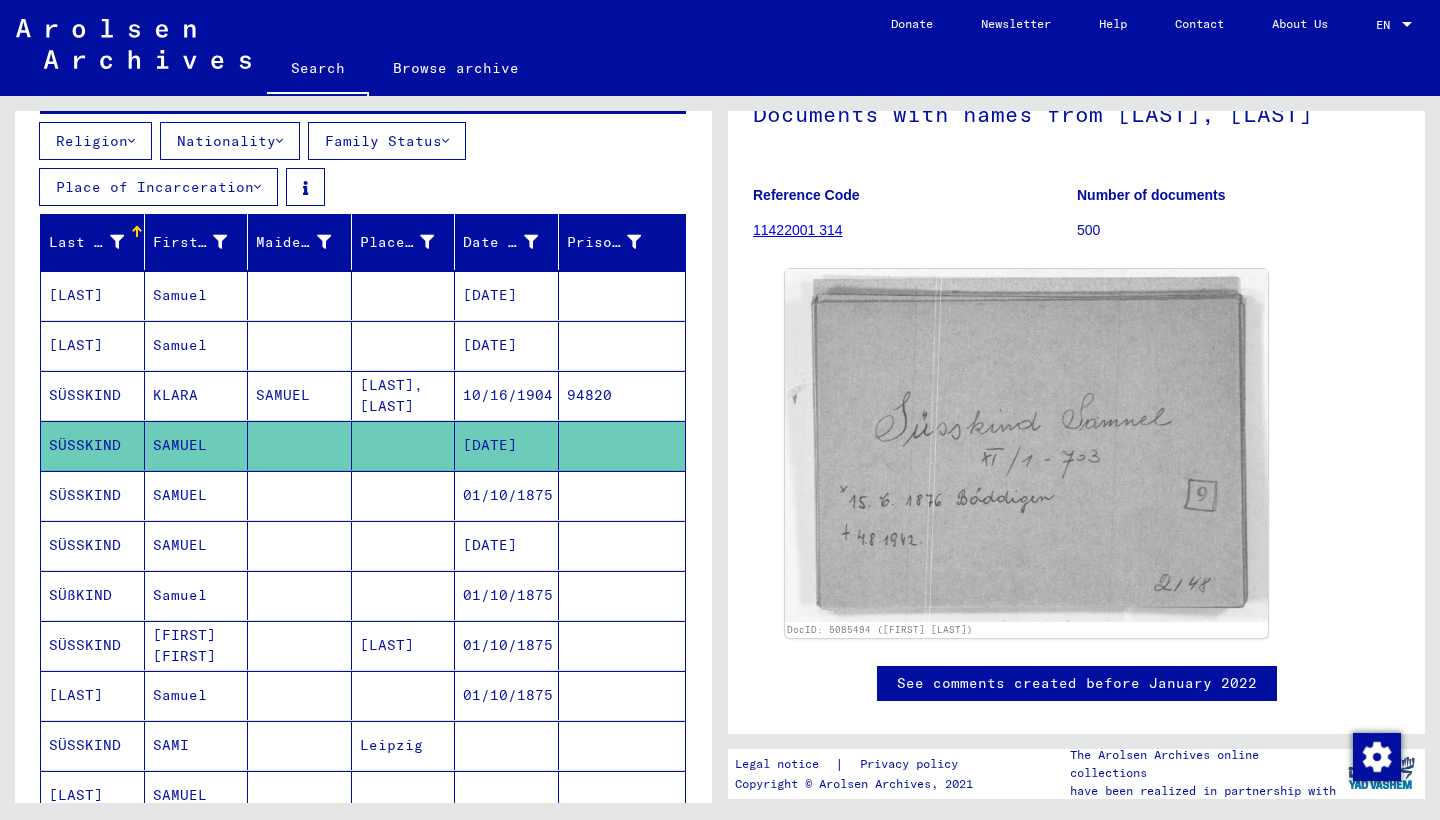 click at bounding box center [404, 345] 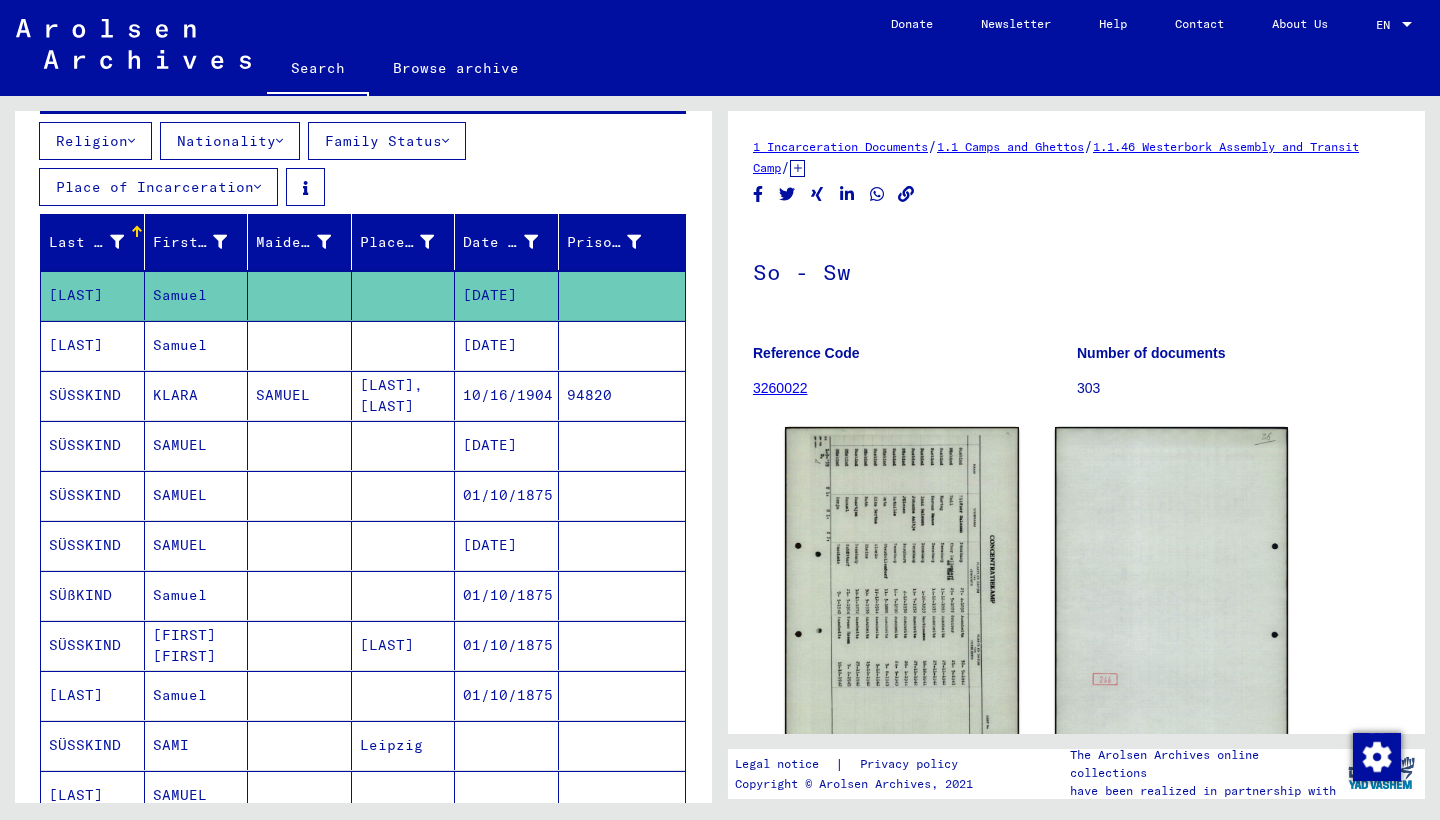 scroll, scrollTop: 0, scrollLeft: 0, axis: both 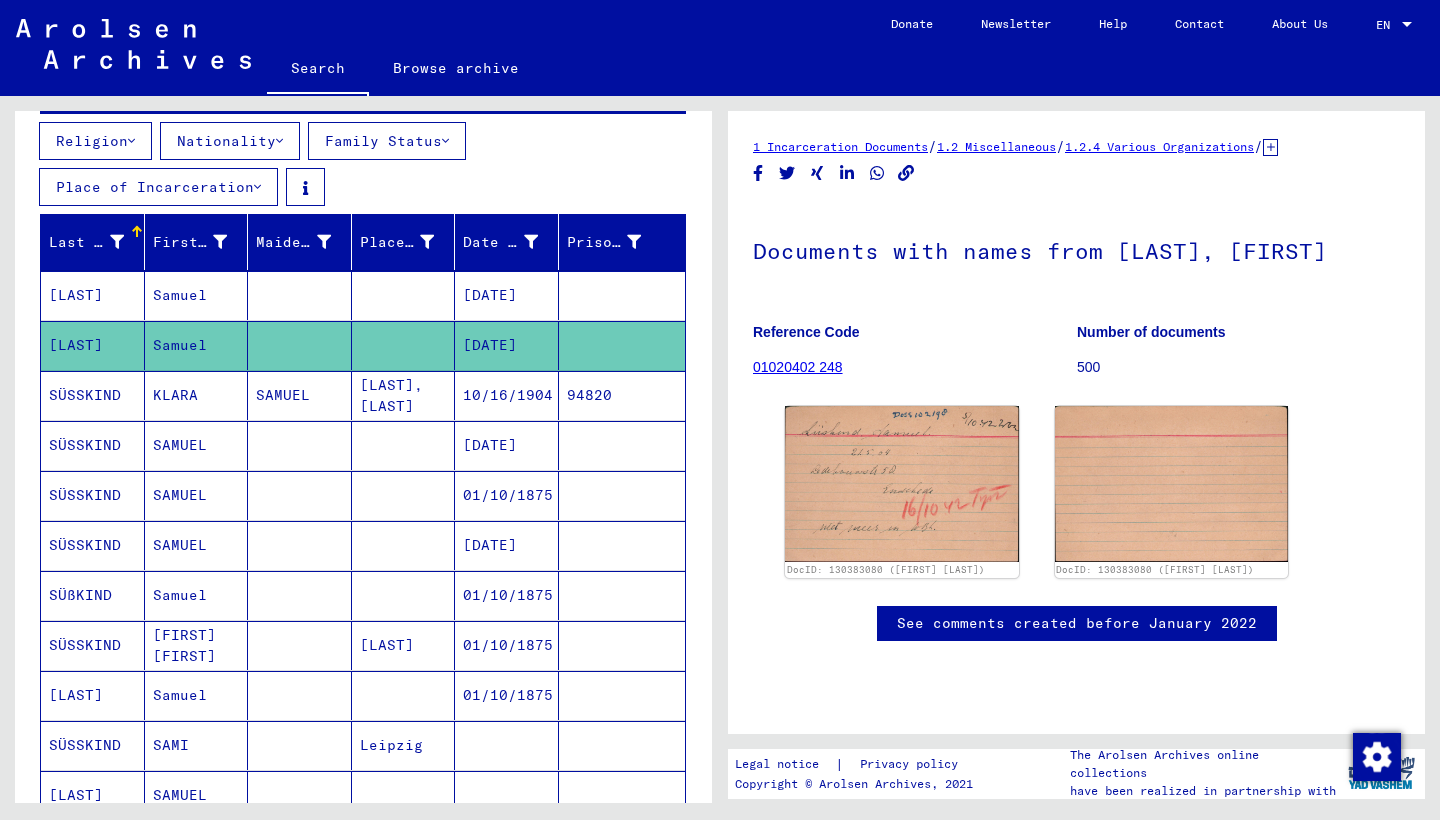 click at bounding box center (300, 495) 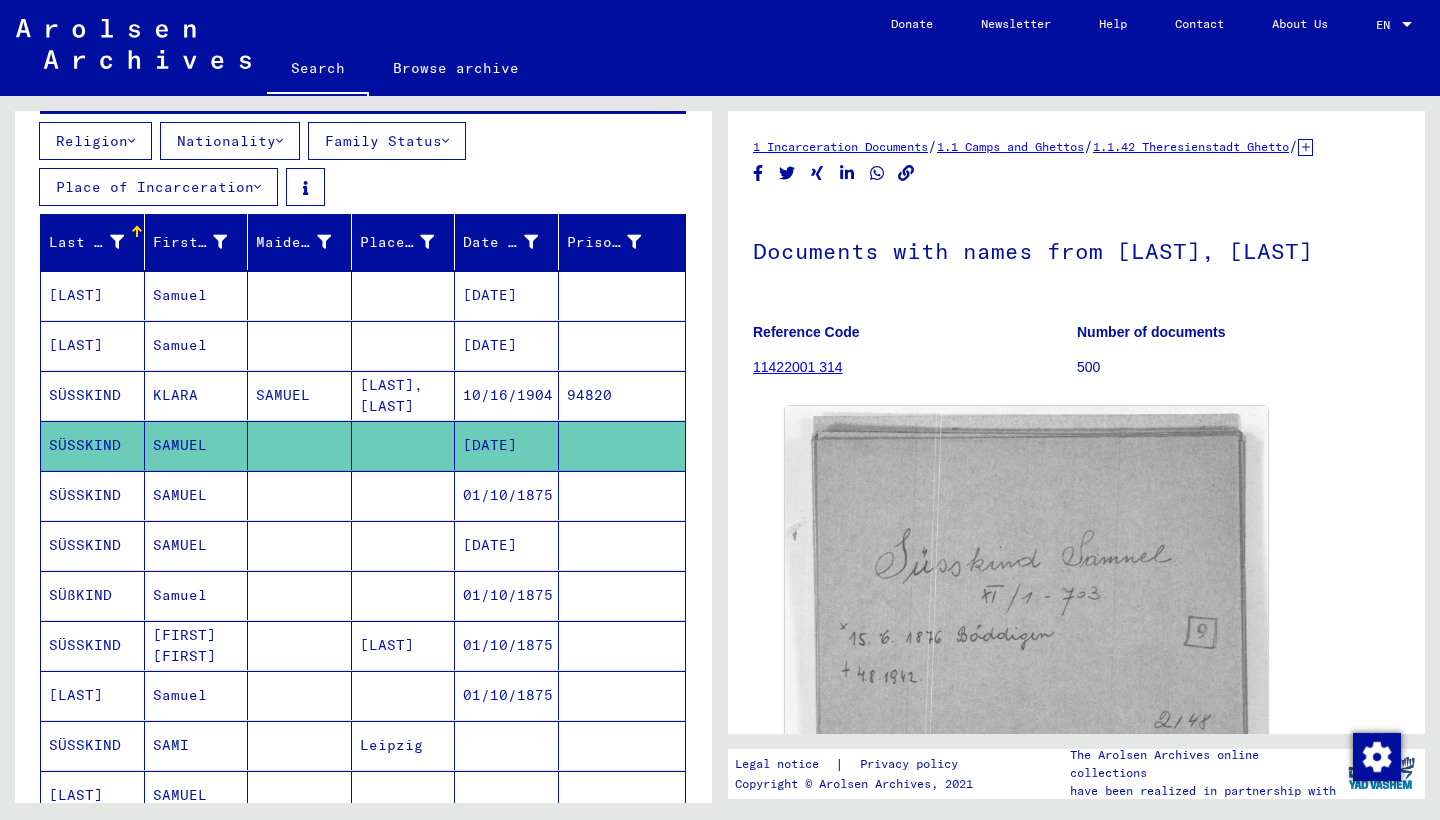 scroll, scrollTop: 0, scrollLeft: 0, axis: both 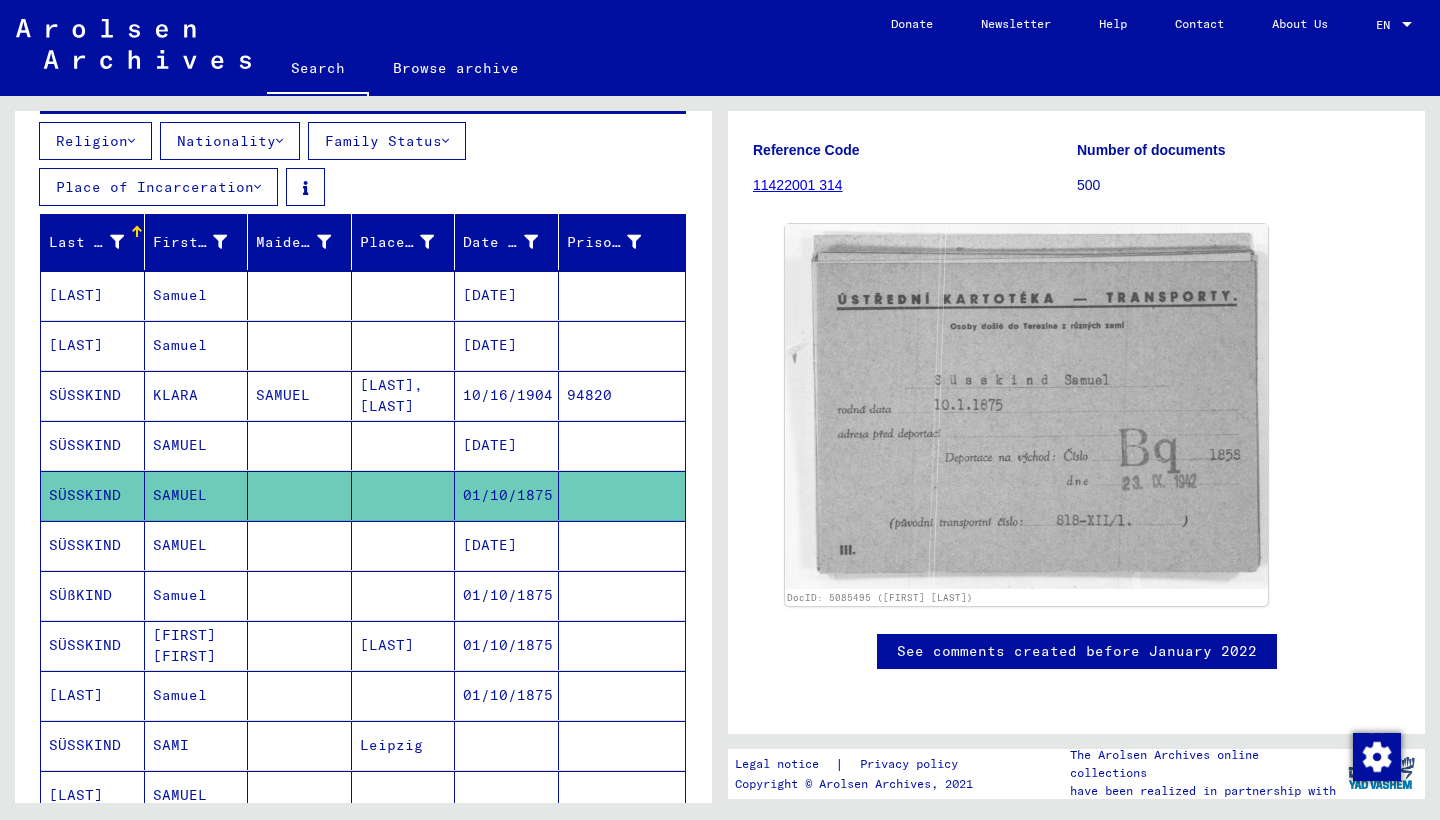 click on "[DATE]" at bounding box center (507, 595) 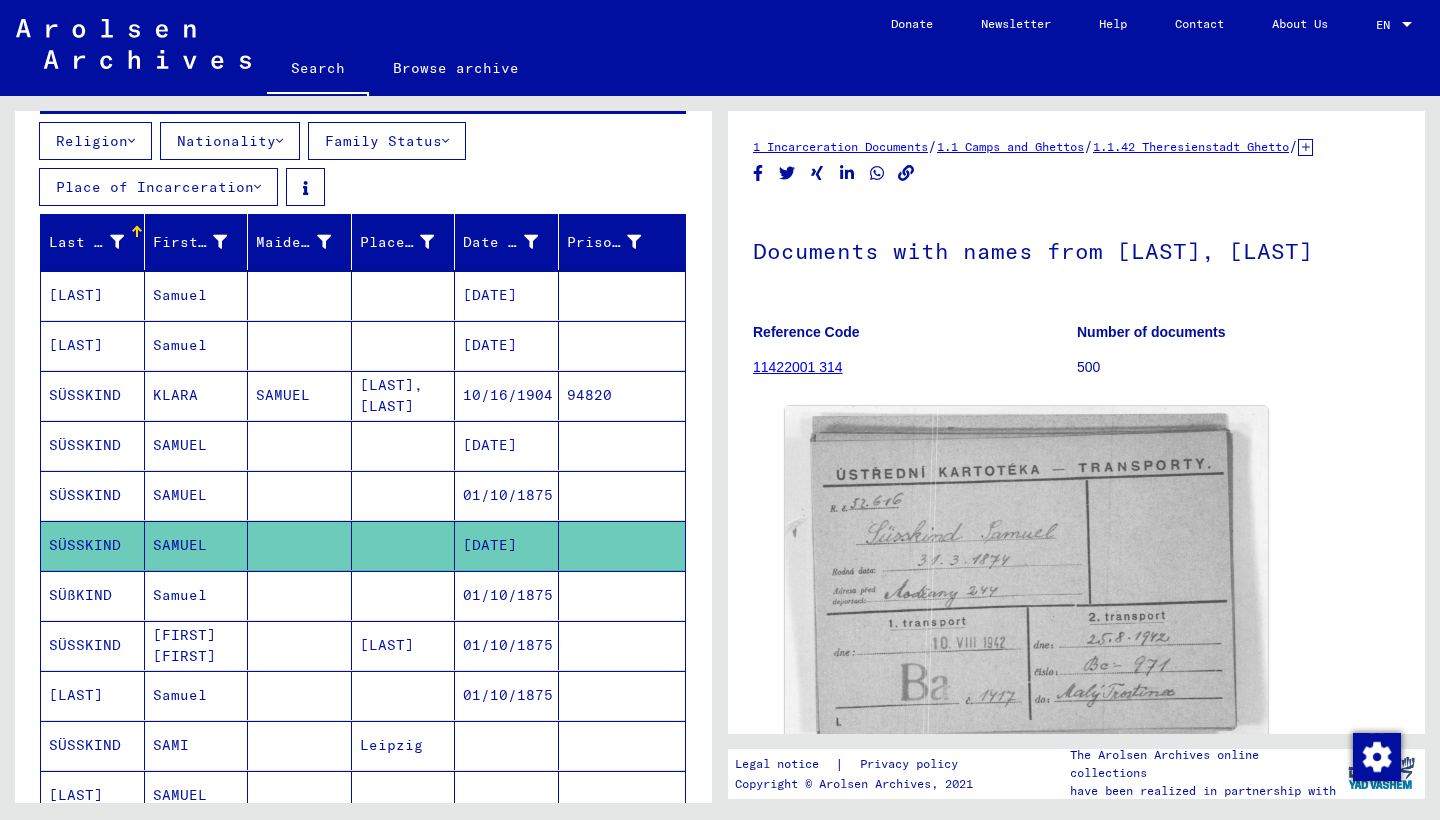 scroll, scrollTop: 0, scrollLeft: 0, axis: both 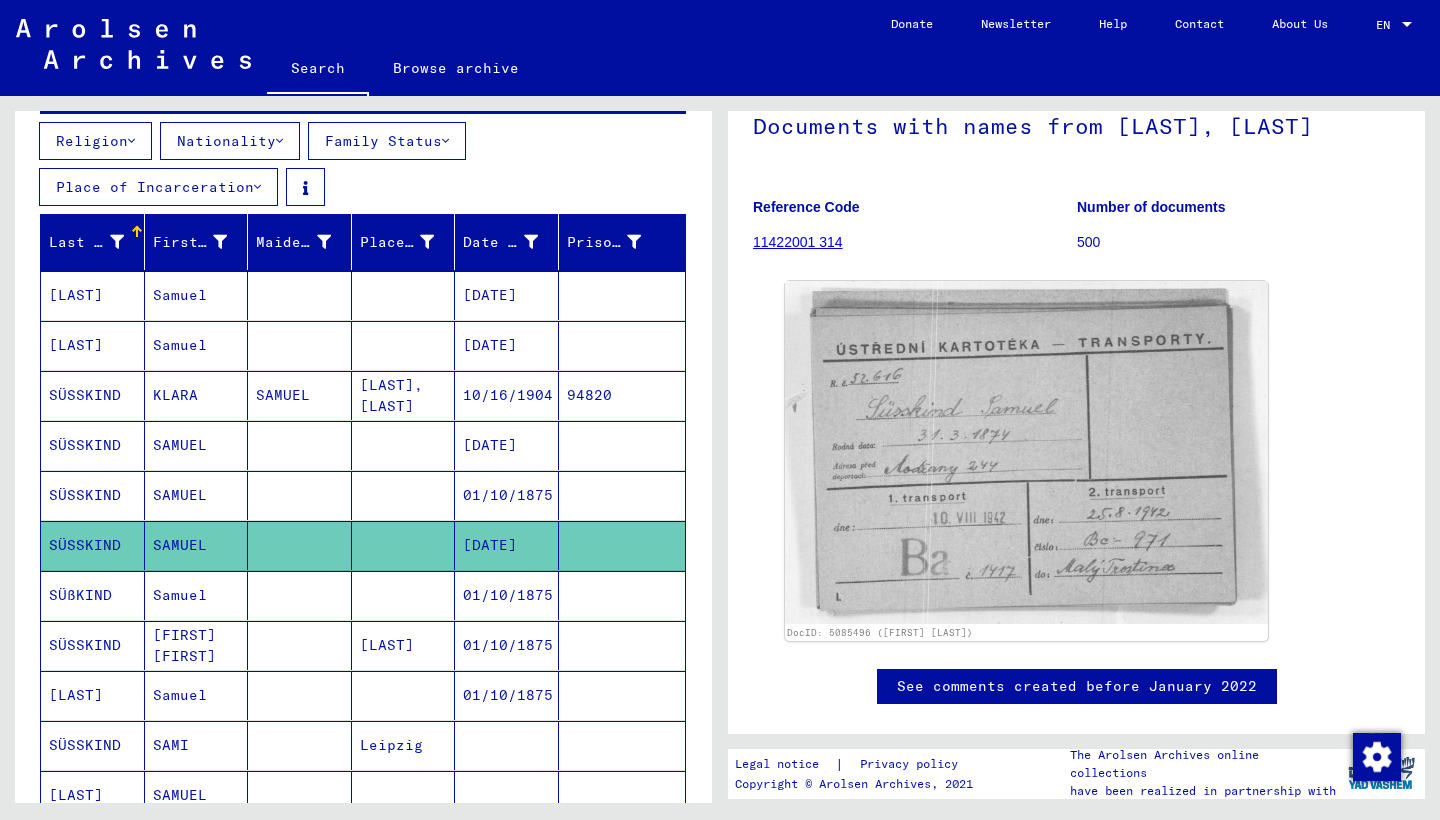 click at bounding box center (300, 645) 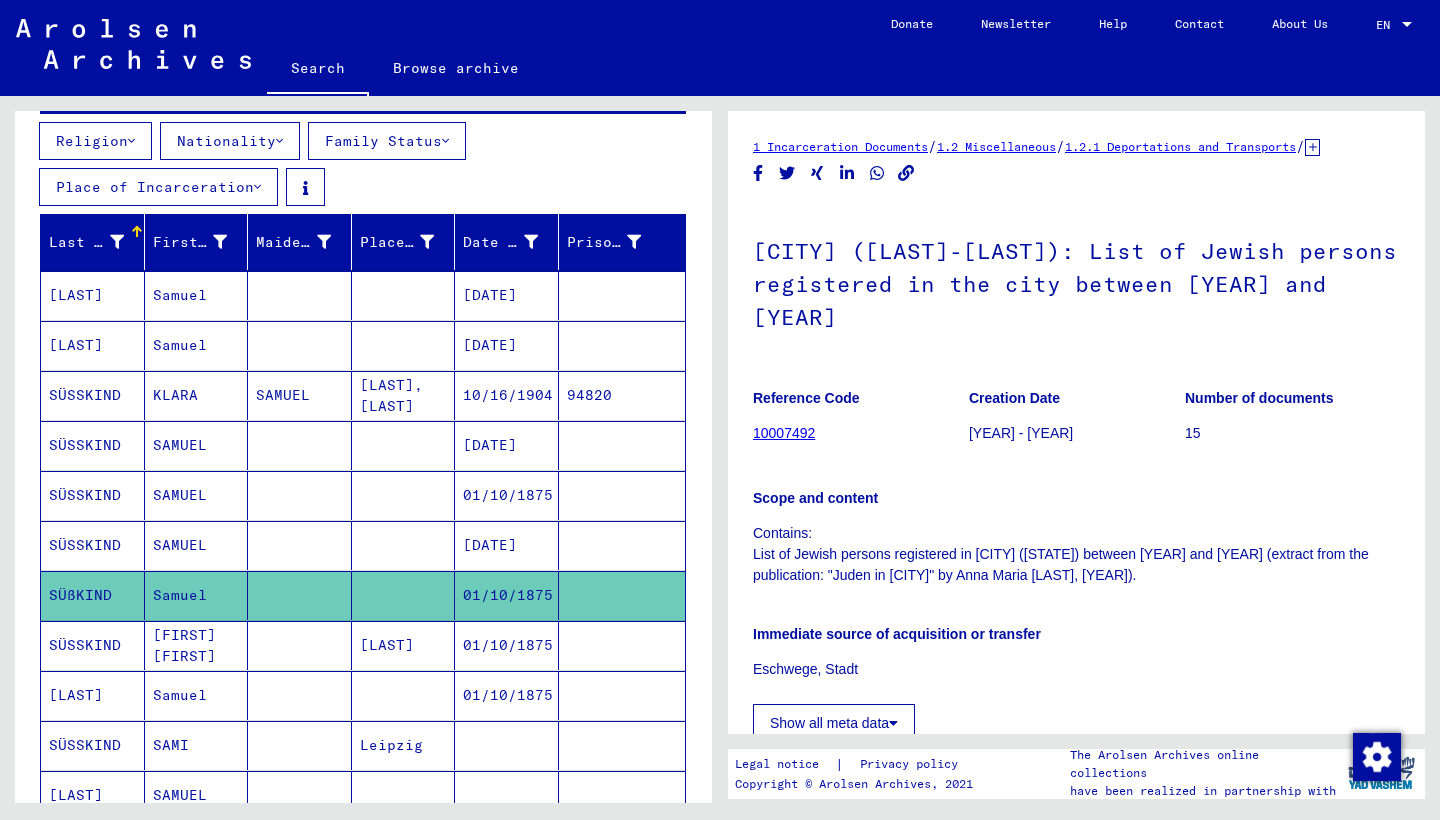 scroll, scrollTop: 0, scrollLeft: 0, axis: both 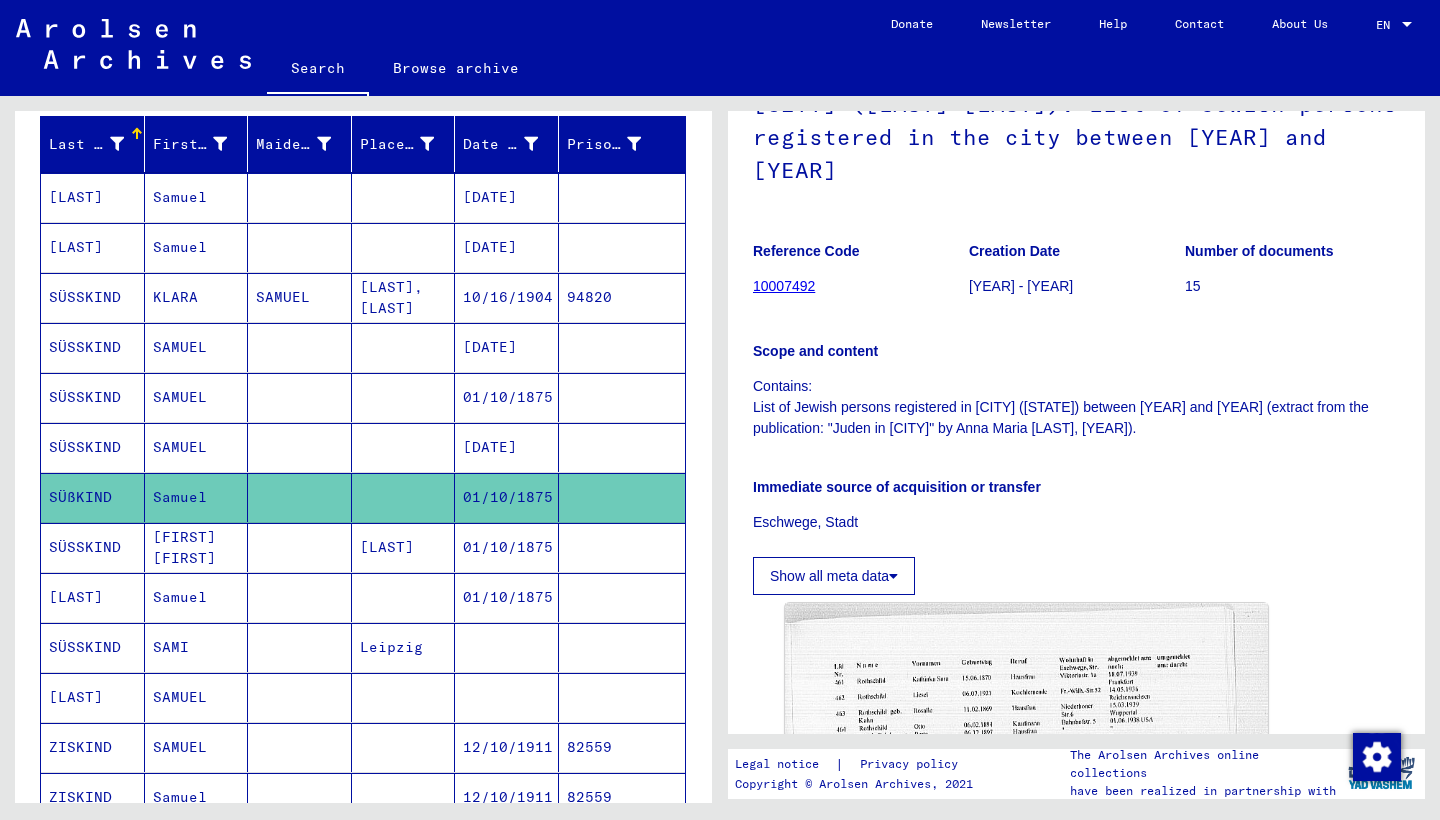 click at bounding box center (300, 647) 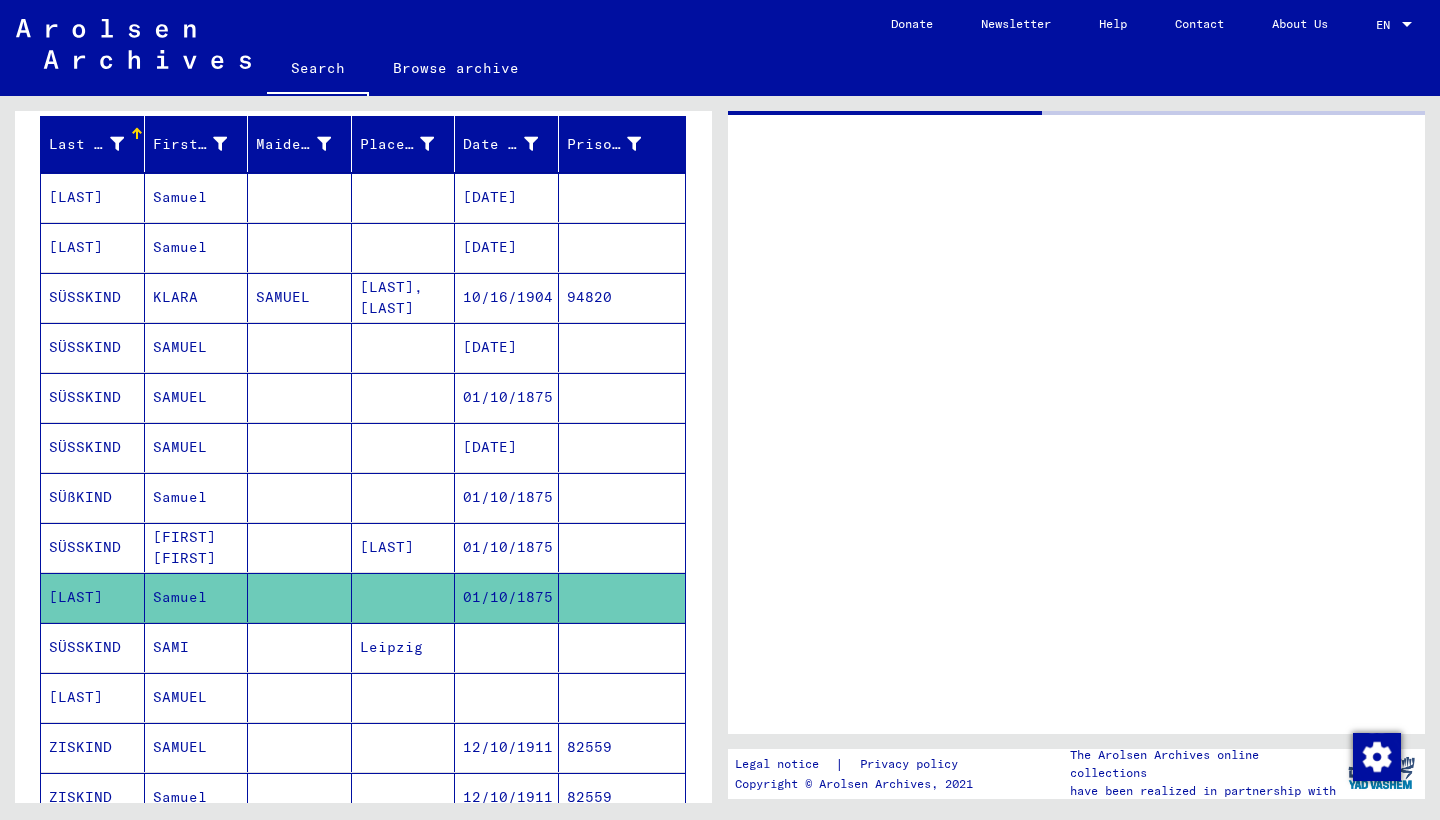 scroll, scrollTop: 0, scrollLeft: 0, axis: both 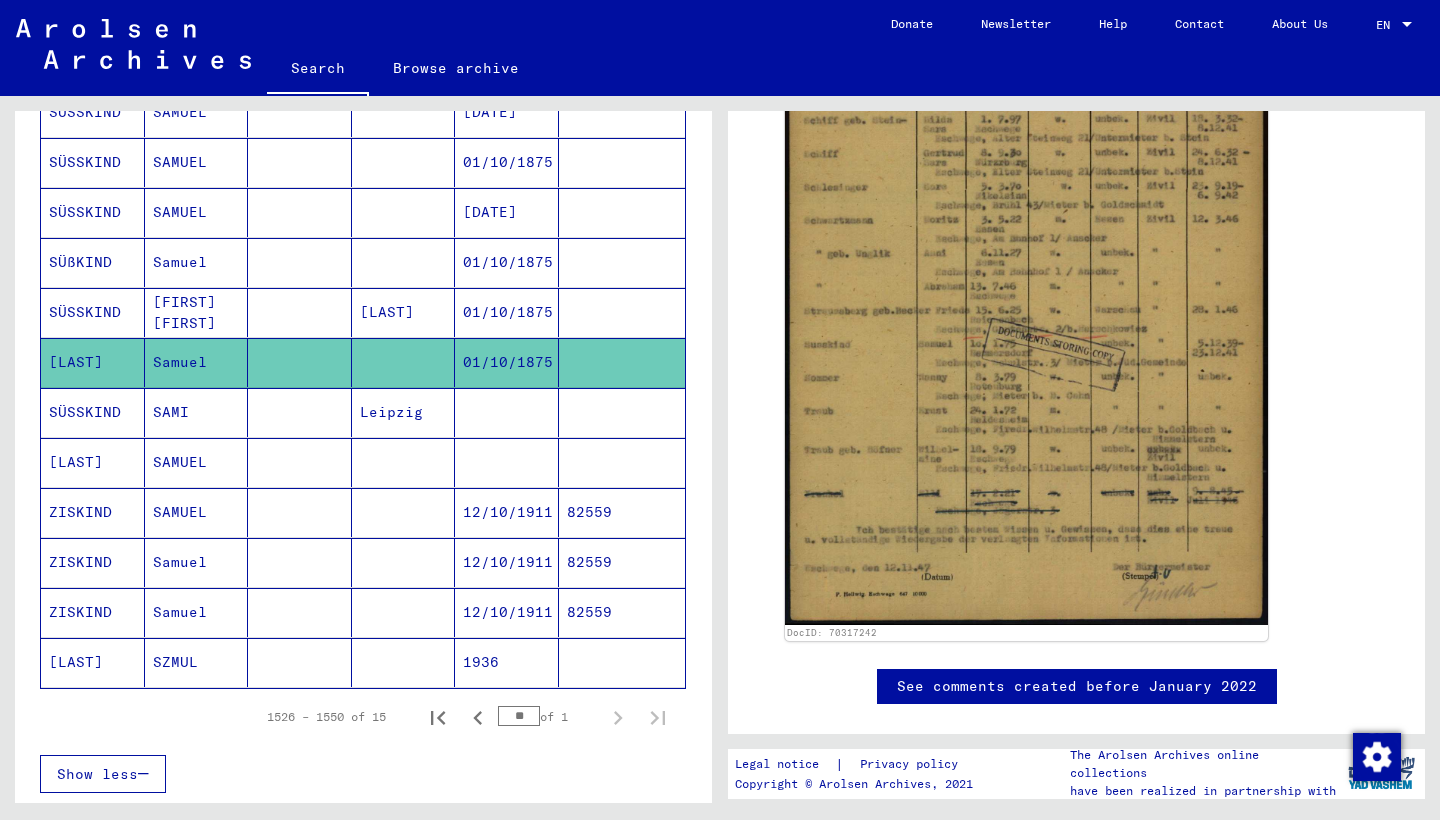 click at bounding box center (300, 562) 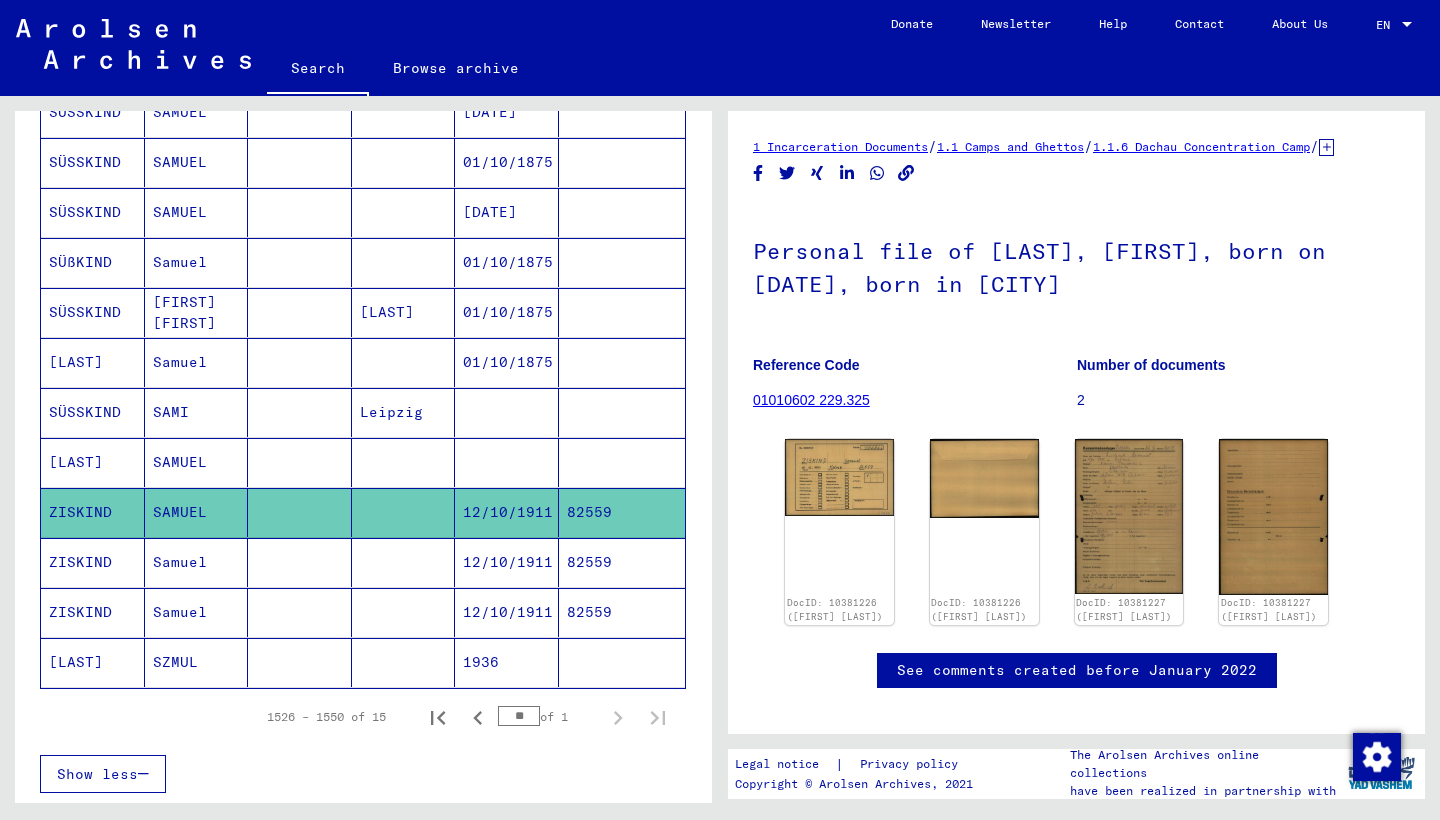 scroll, scrollTop: 0, scrollLeft: 0, axis: both 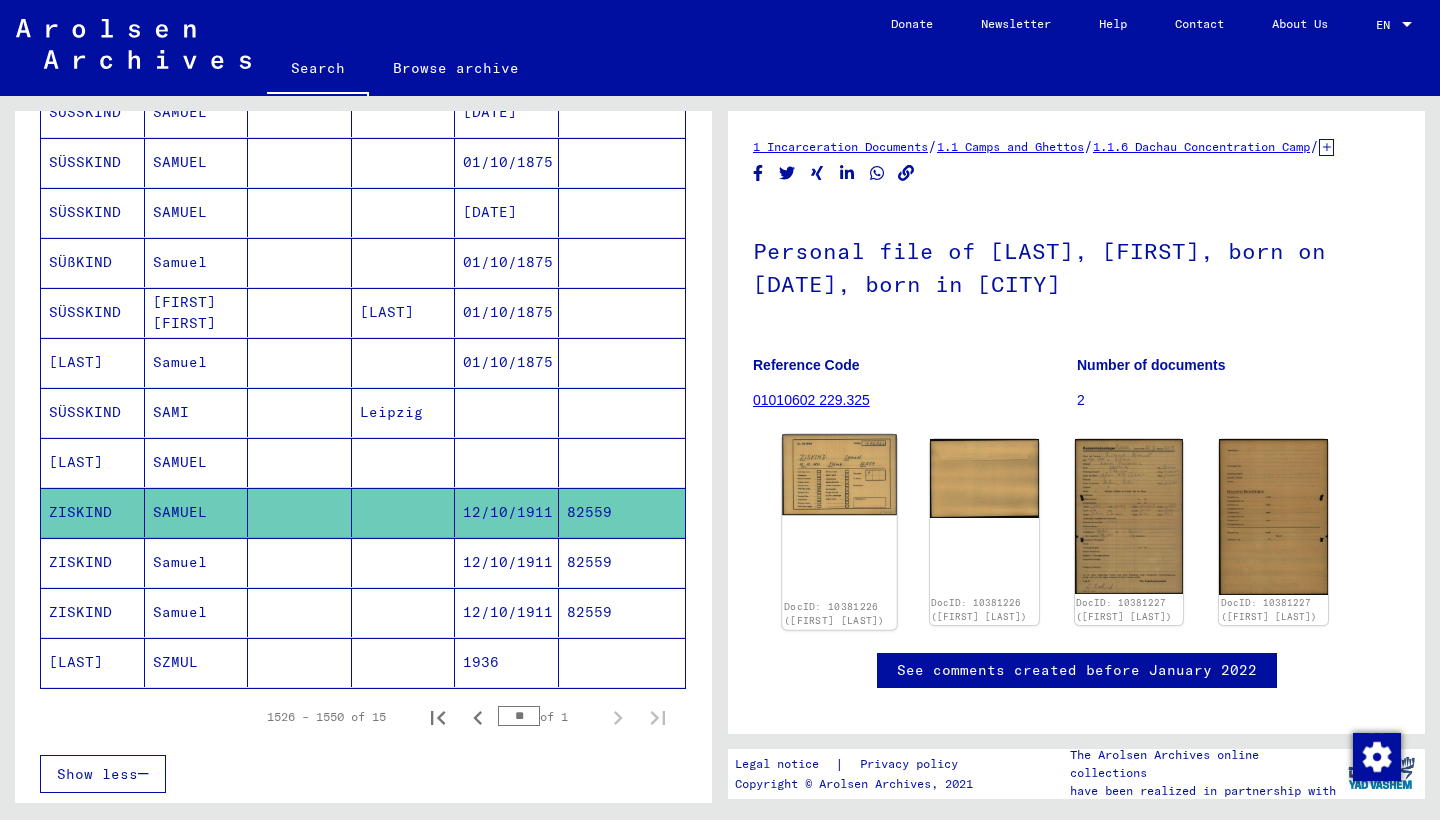 click 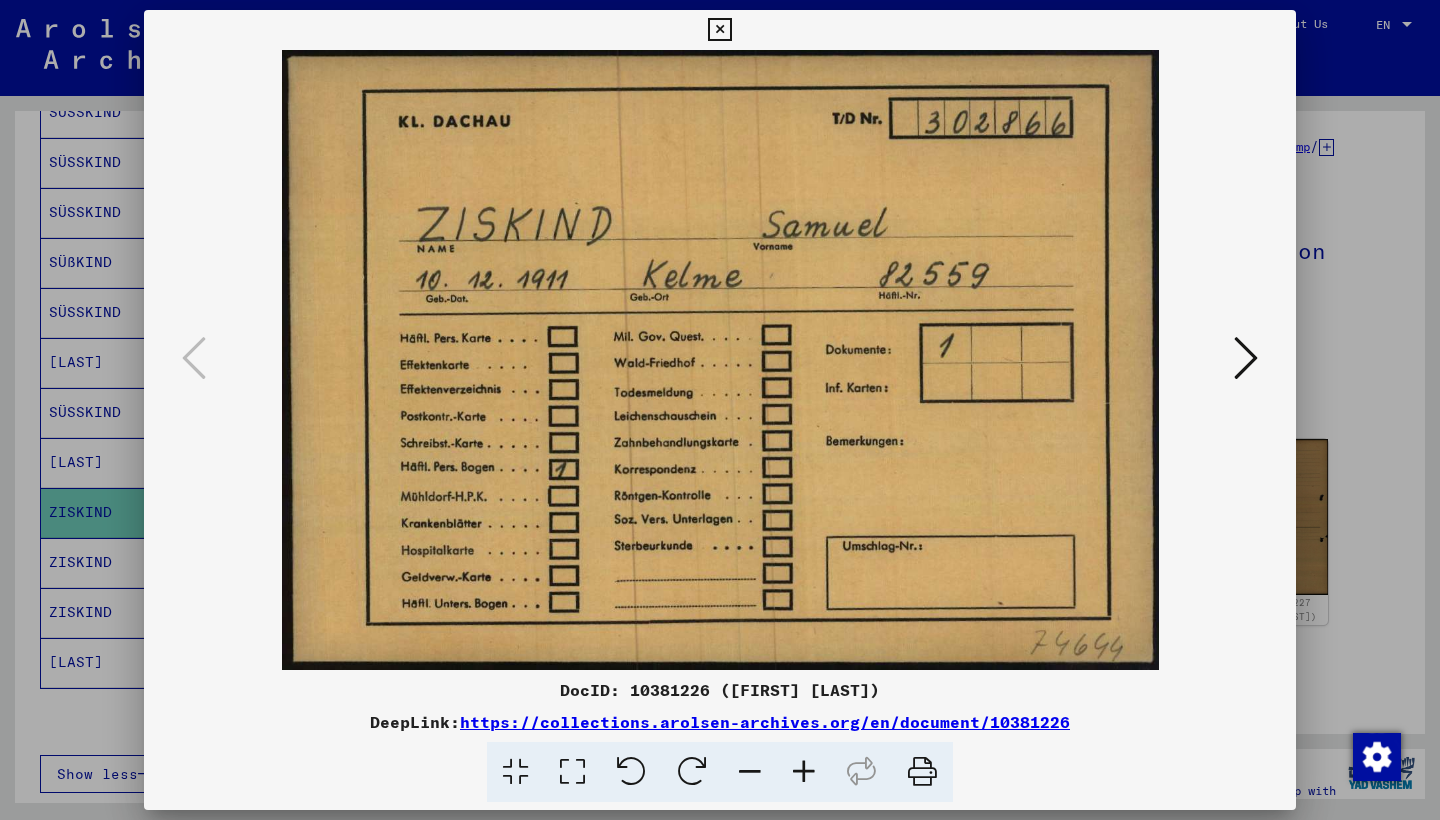 click at bounding box center (1246, 358) 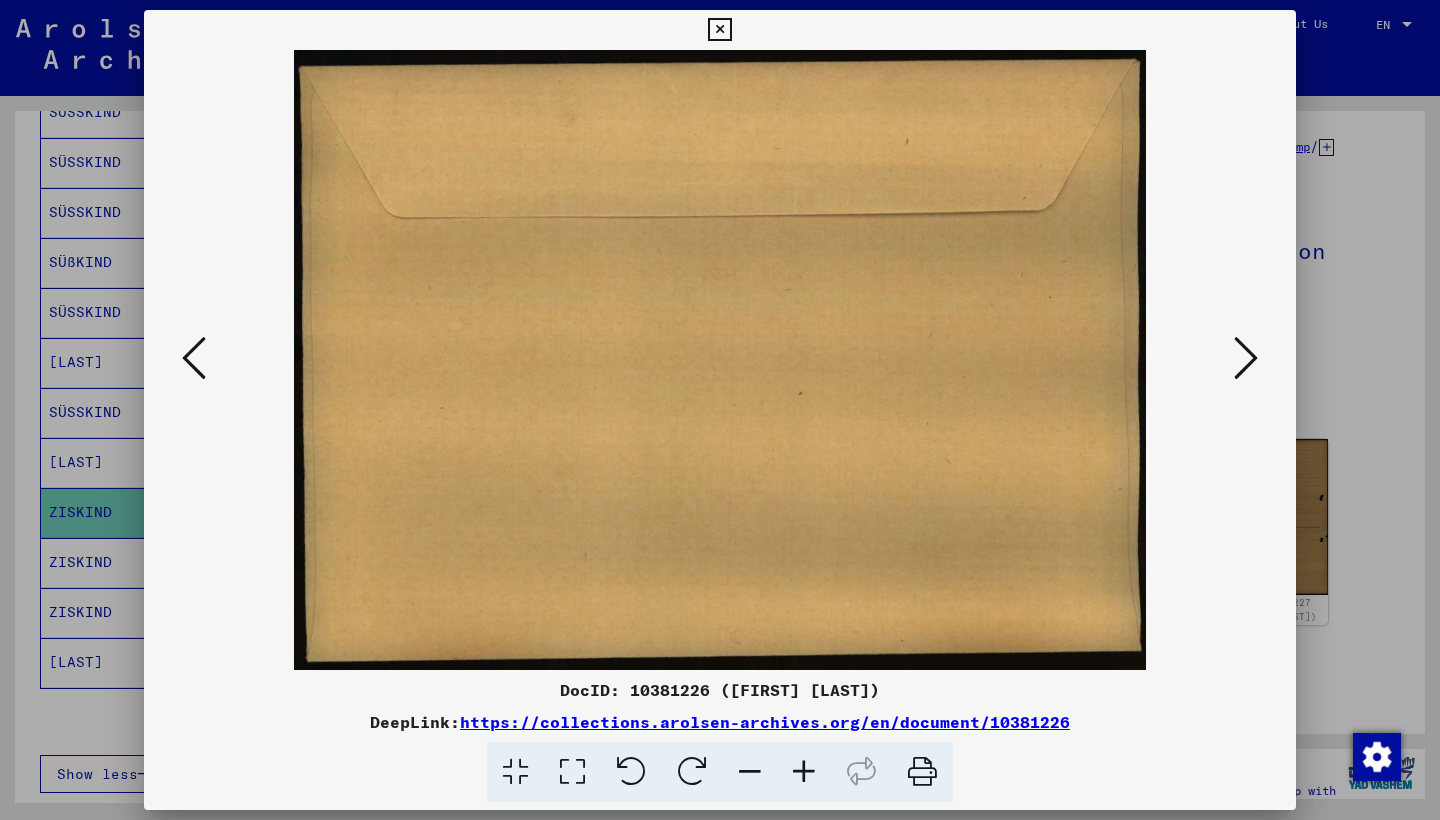 click at bounding box center [1246, 358] 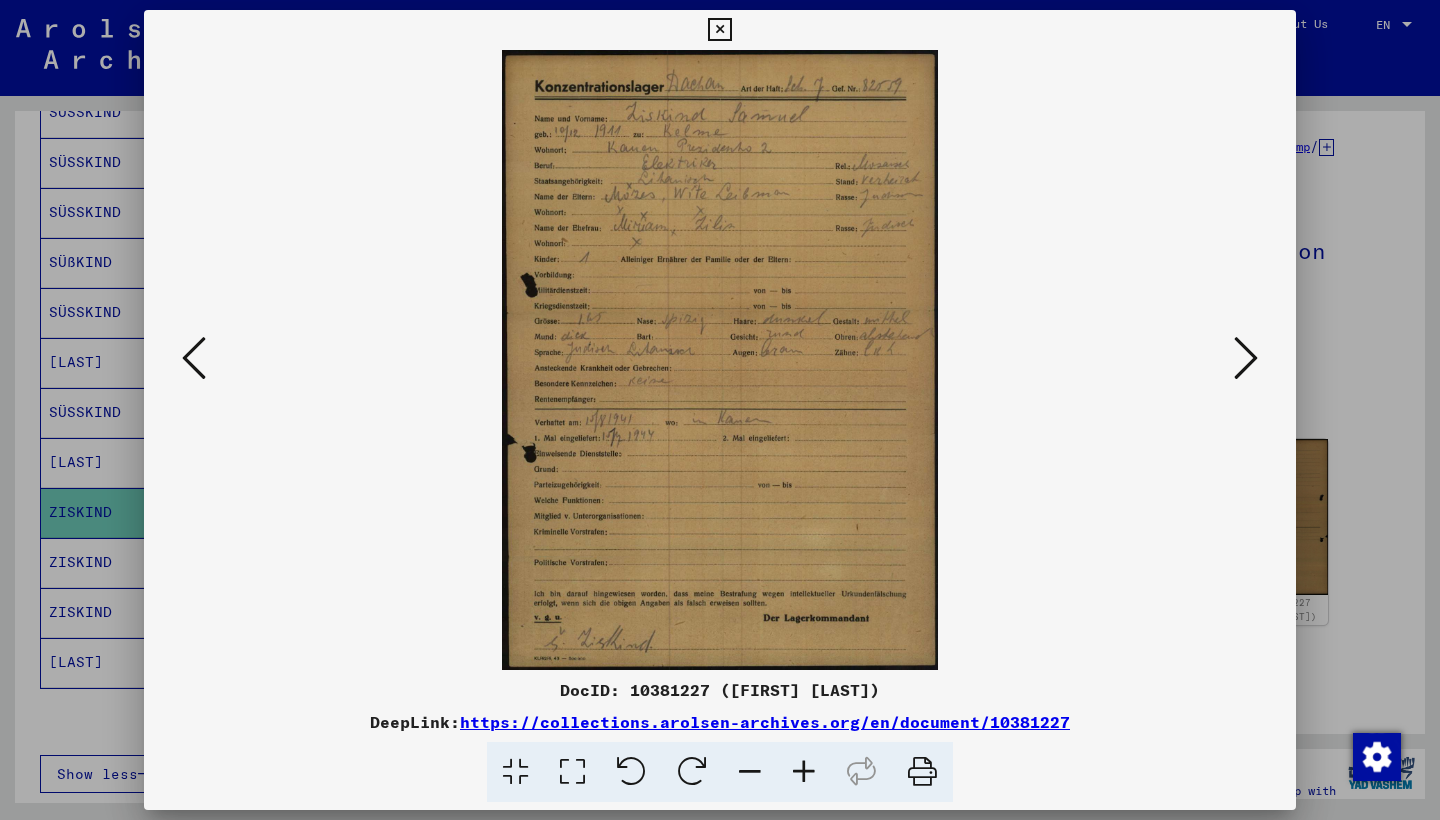 click at bounding box center (1246, 358) 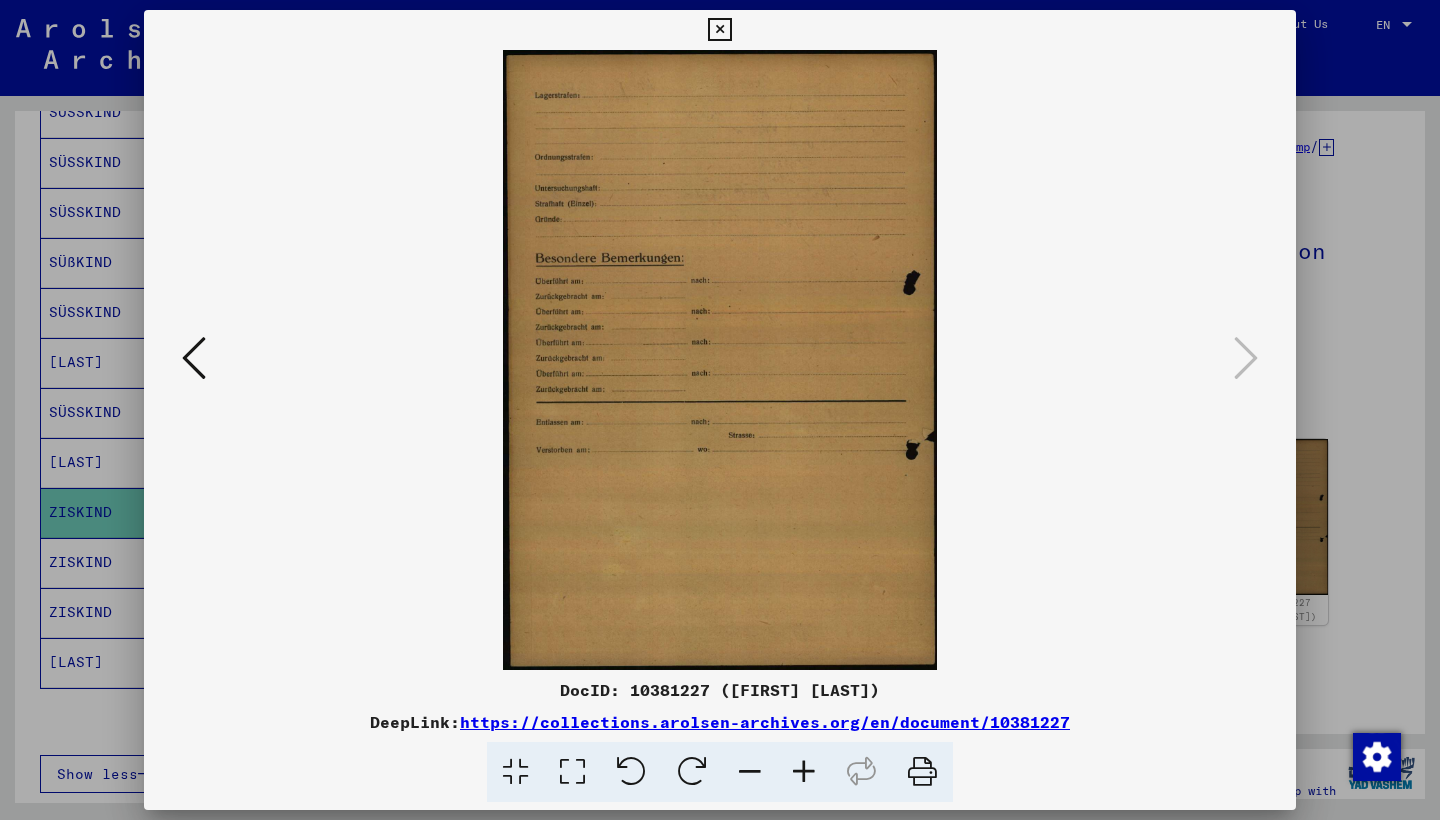 click at bounding box center [719, 30] 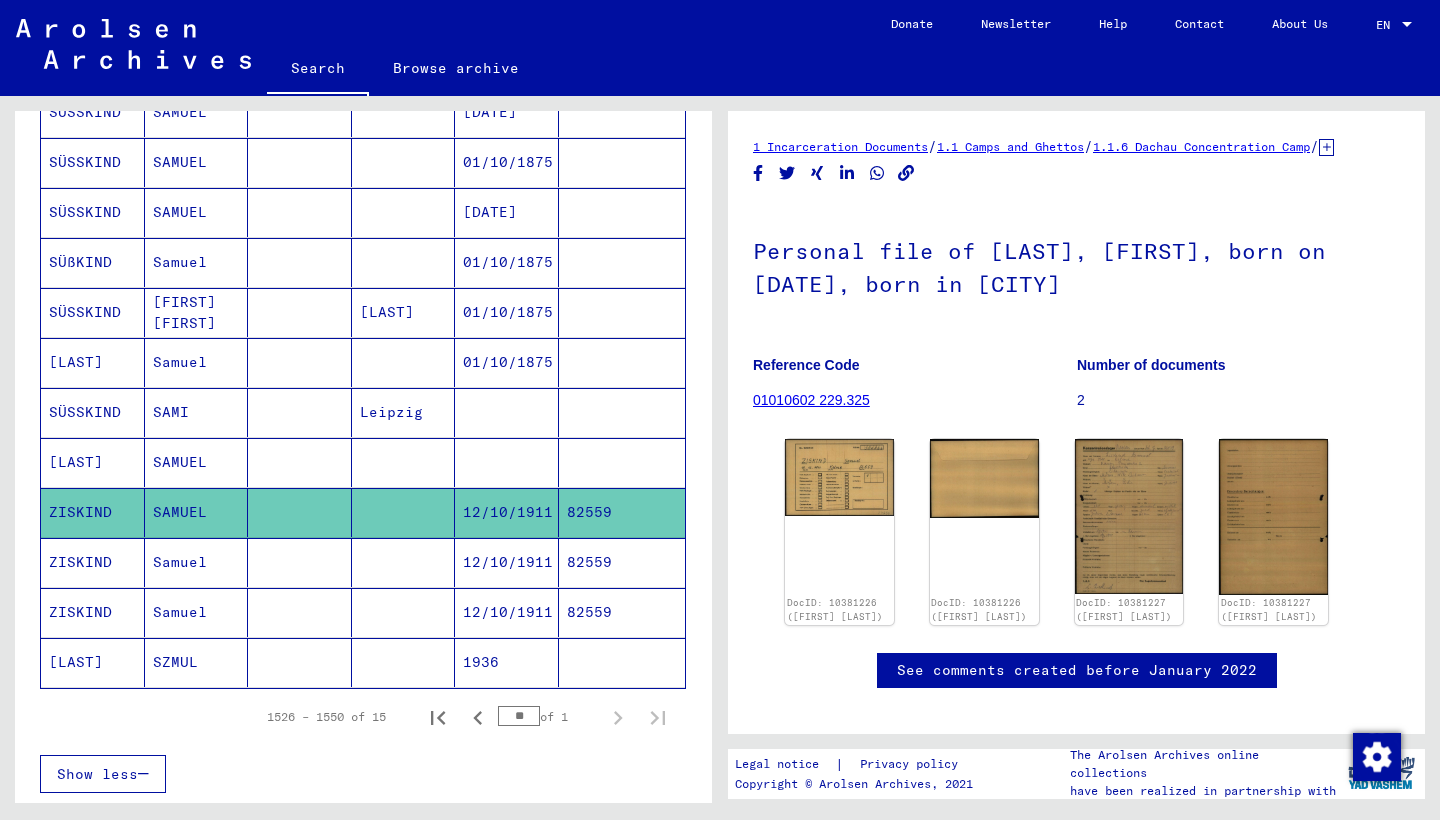 click at bounding box center (404, 612) 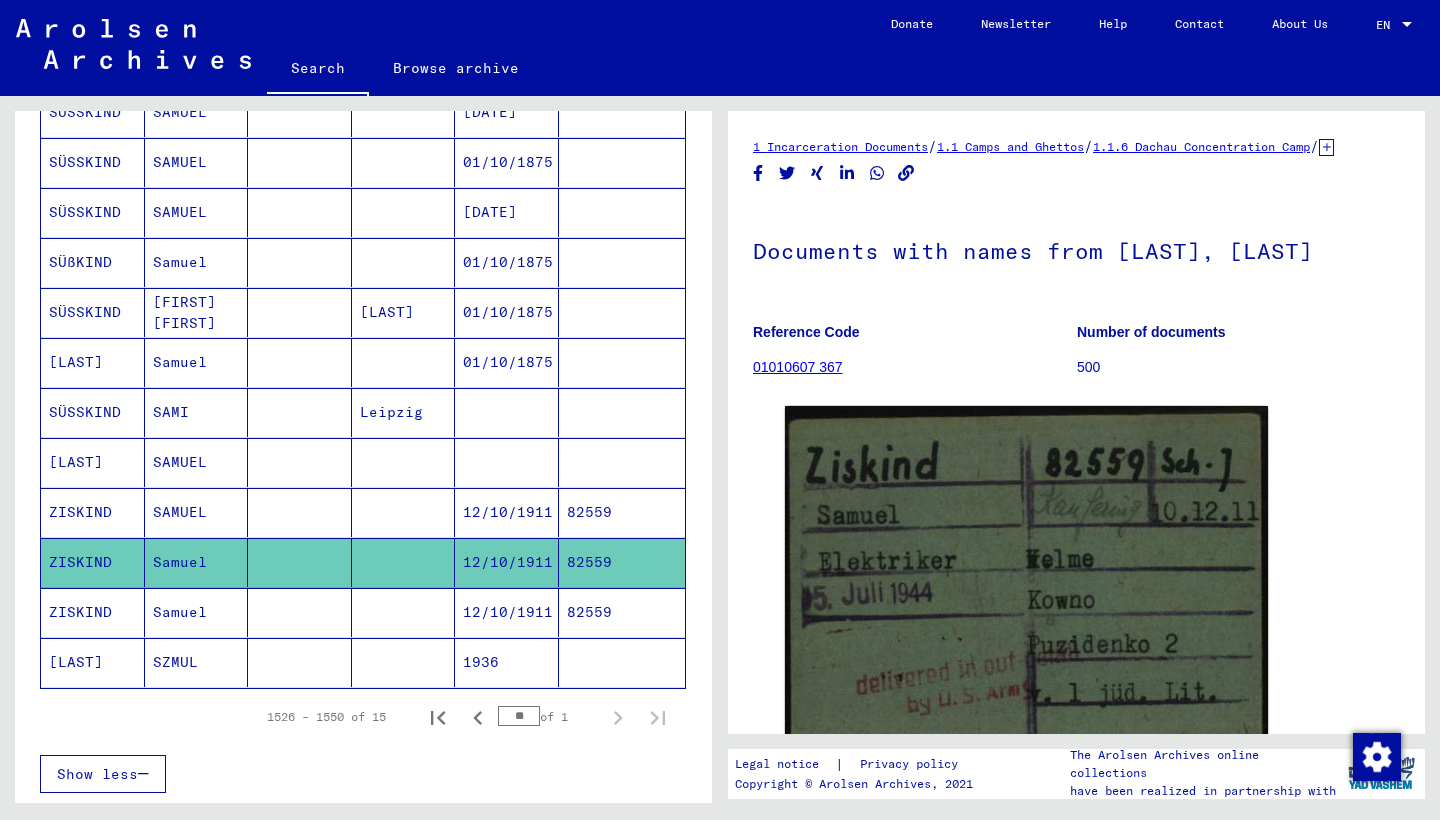scroll, scrollTop: 0, scrollLeft: 0, axis: both 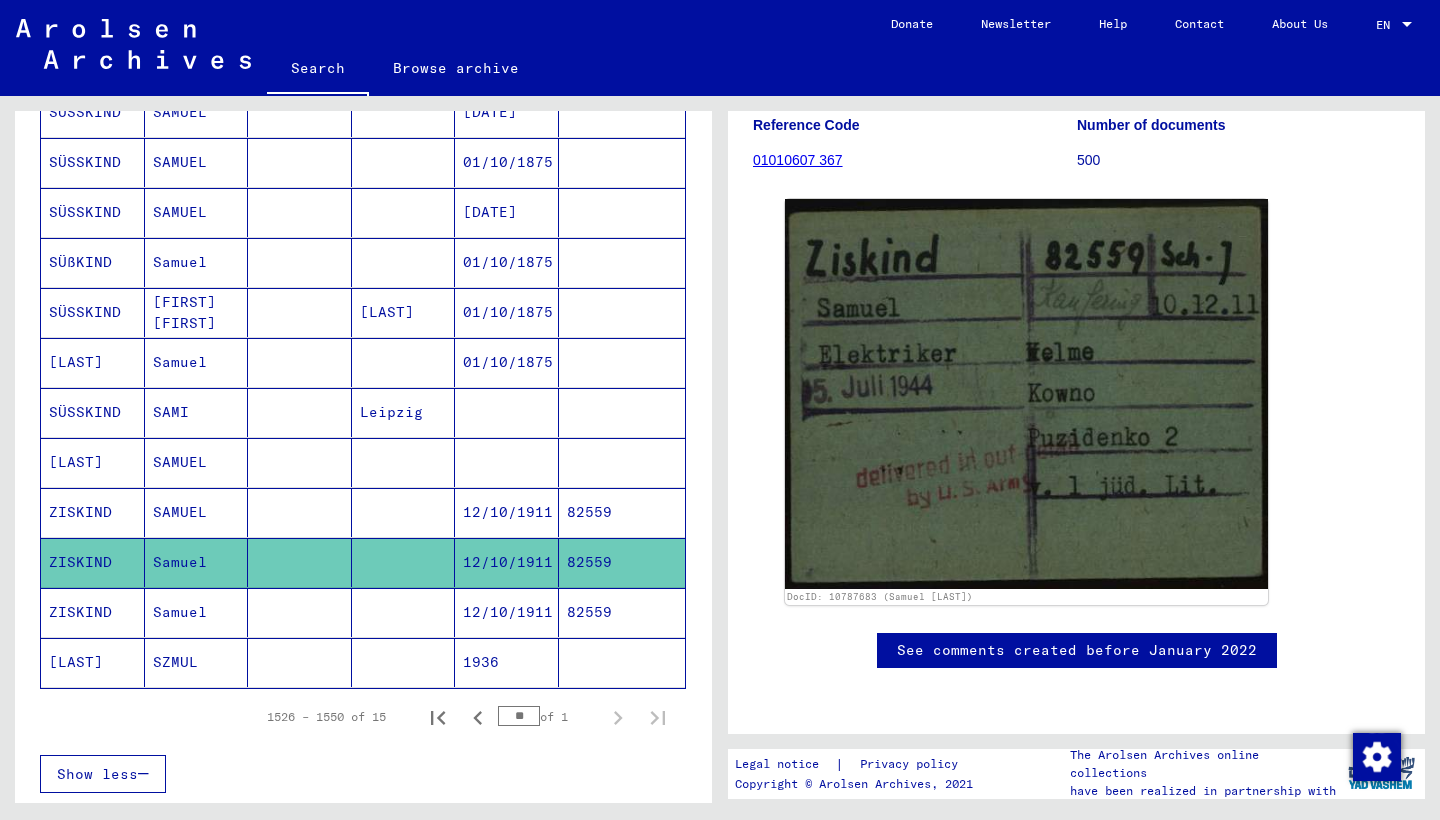 click at bounding box center (300, 662) 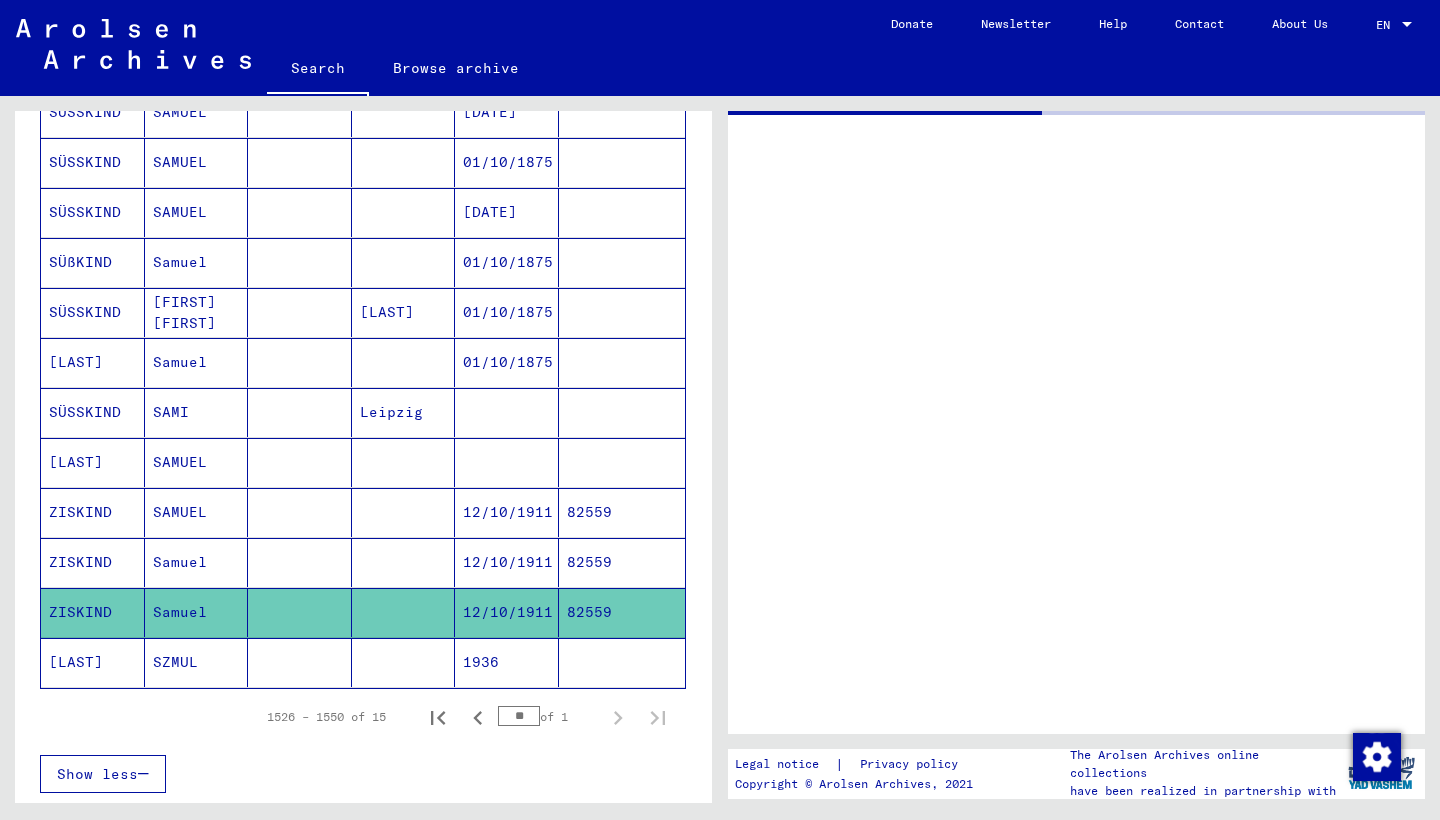 scroll, scrollTop: 0, scrollLeft: 0, axis: both 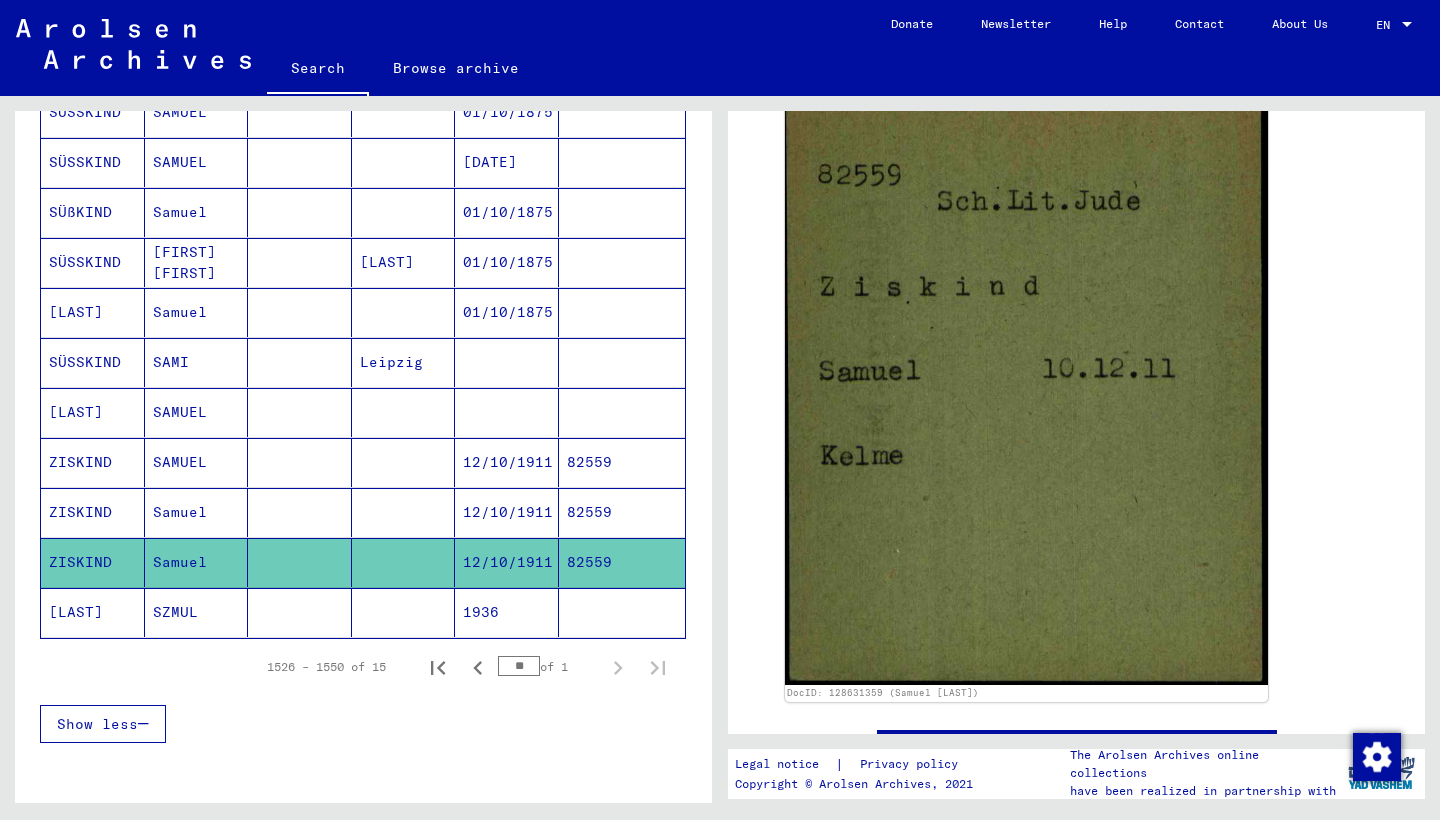 click 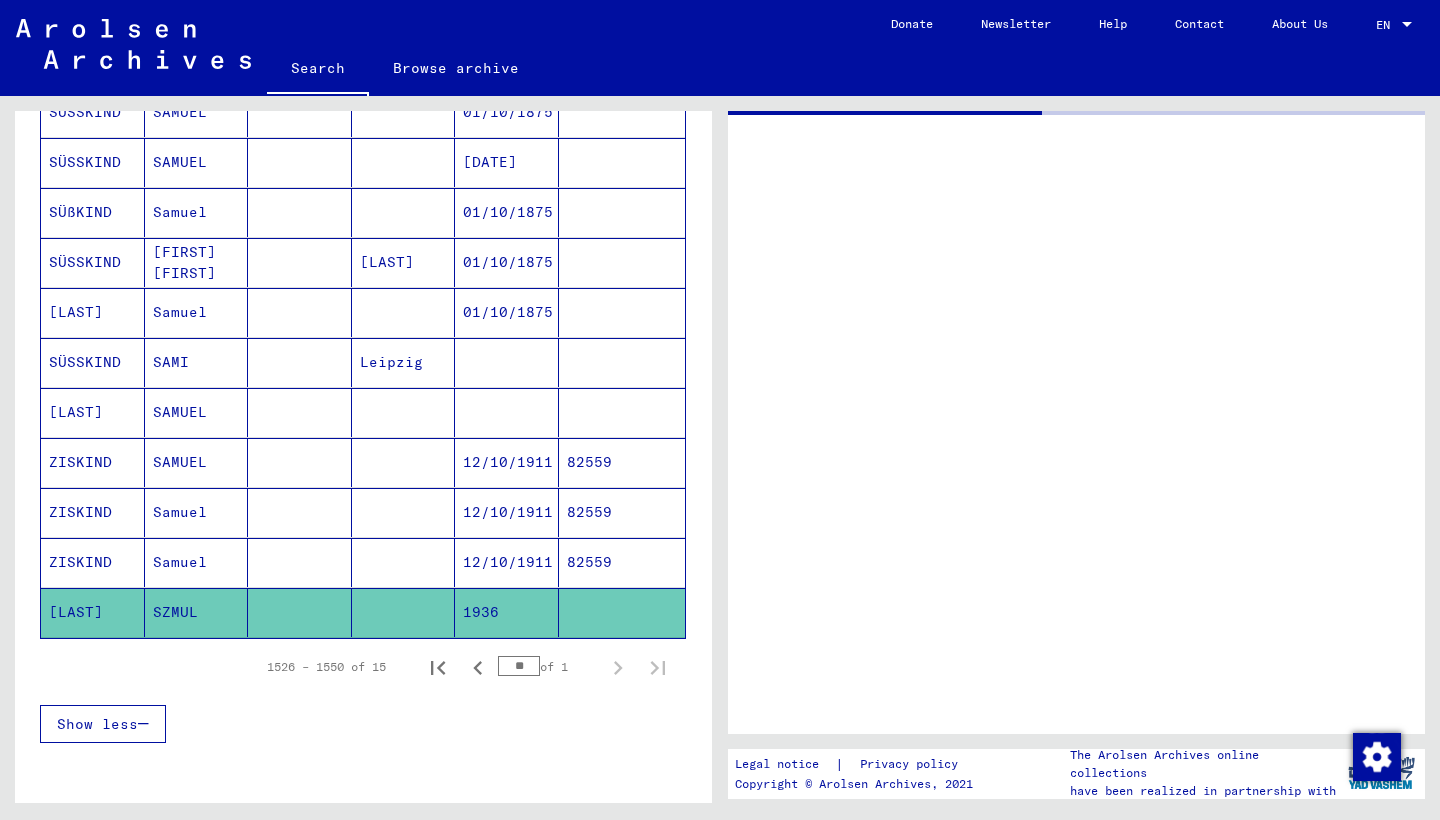 scroll, scrollTop: 0, scrollLeft: 0, axis: both 